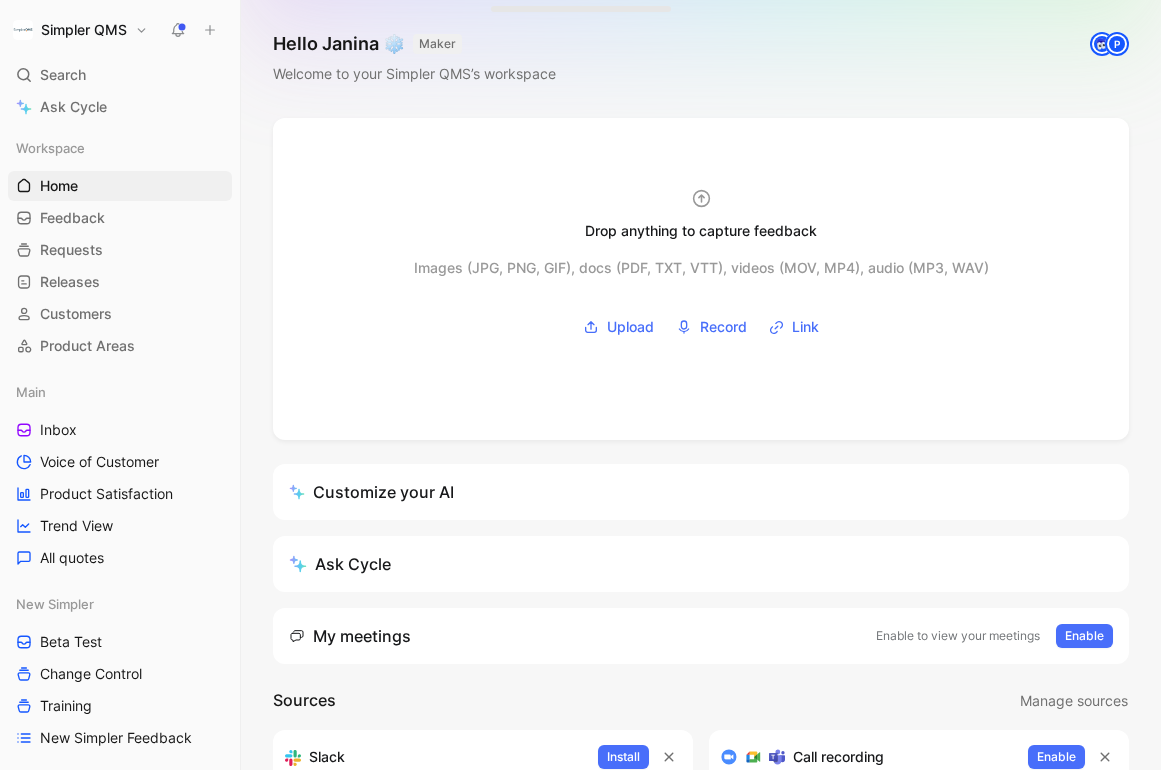 scroll, scrollTop: 0, scrollLeft: 0, axis: both 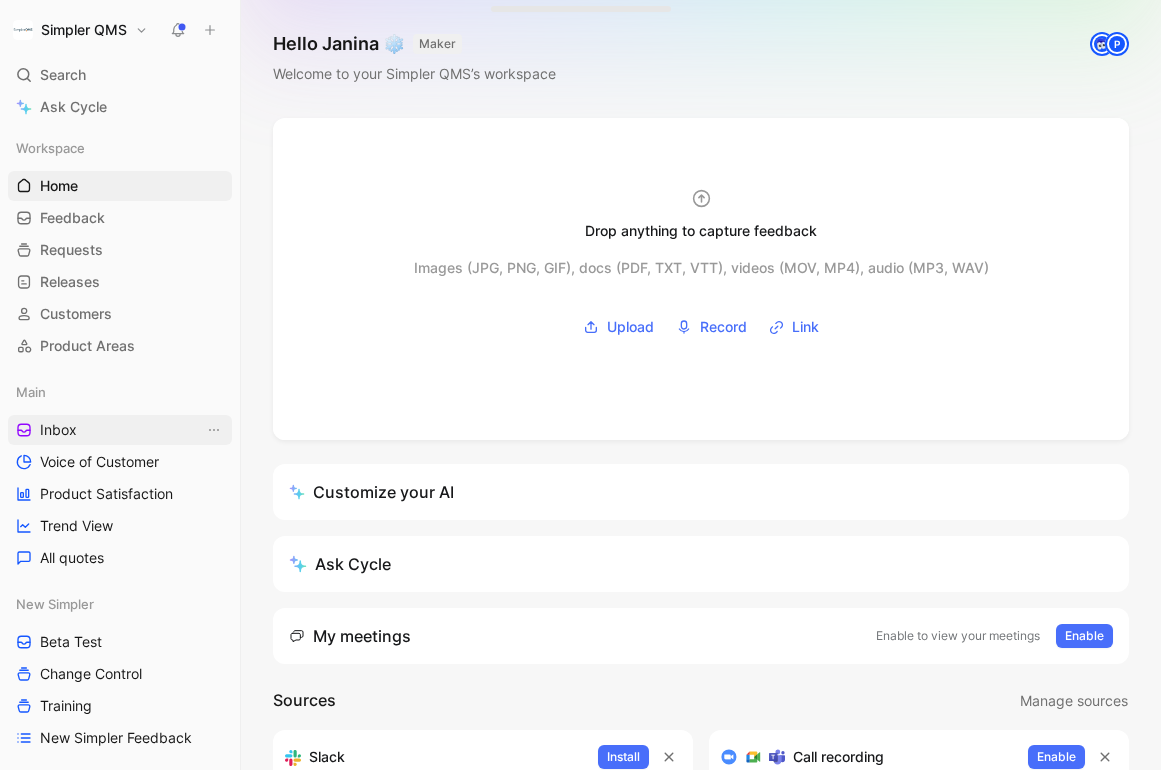 click on "Inbox" at bounding box center (120, 430) 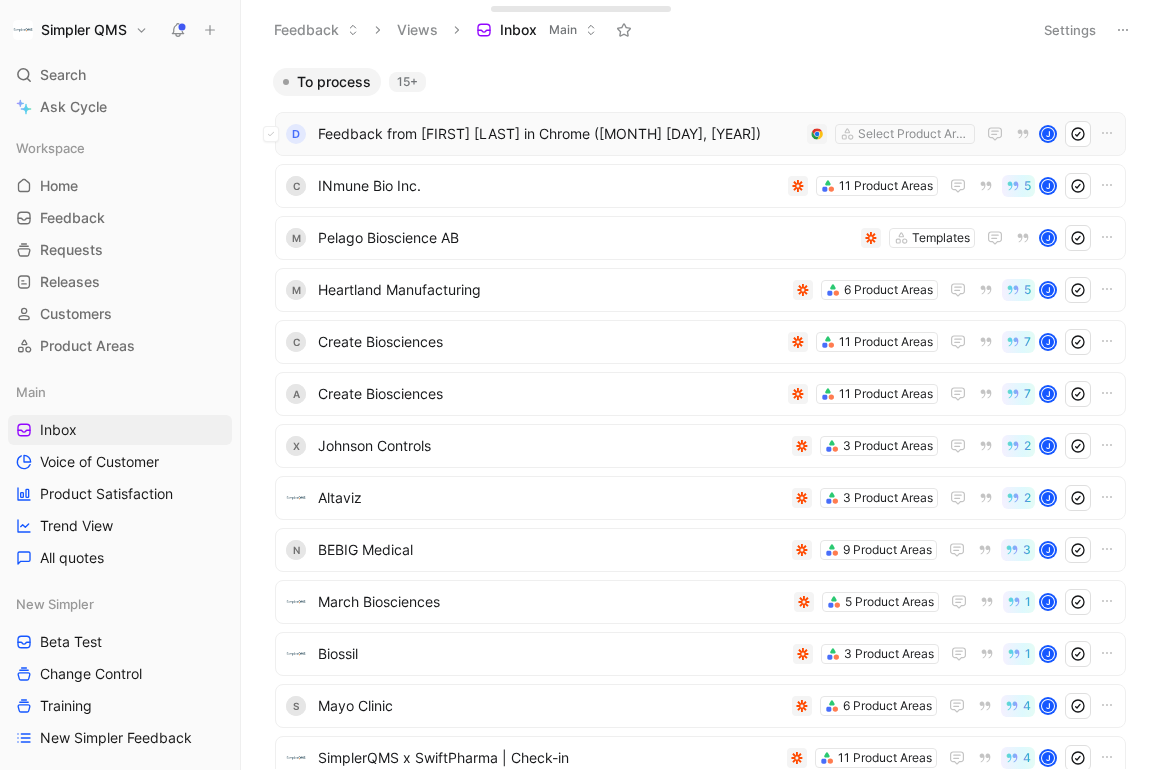 click on "D Feedback from Team in Chrome ([DATE]) Select Product Areas J" at bounding box center [700, 134] 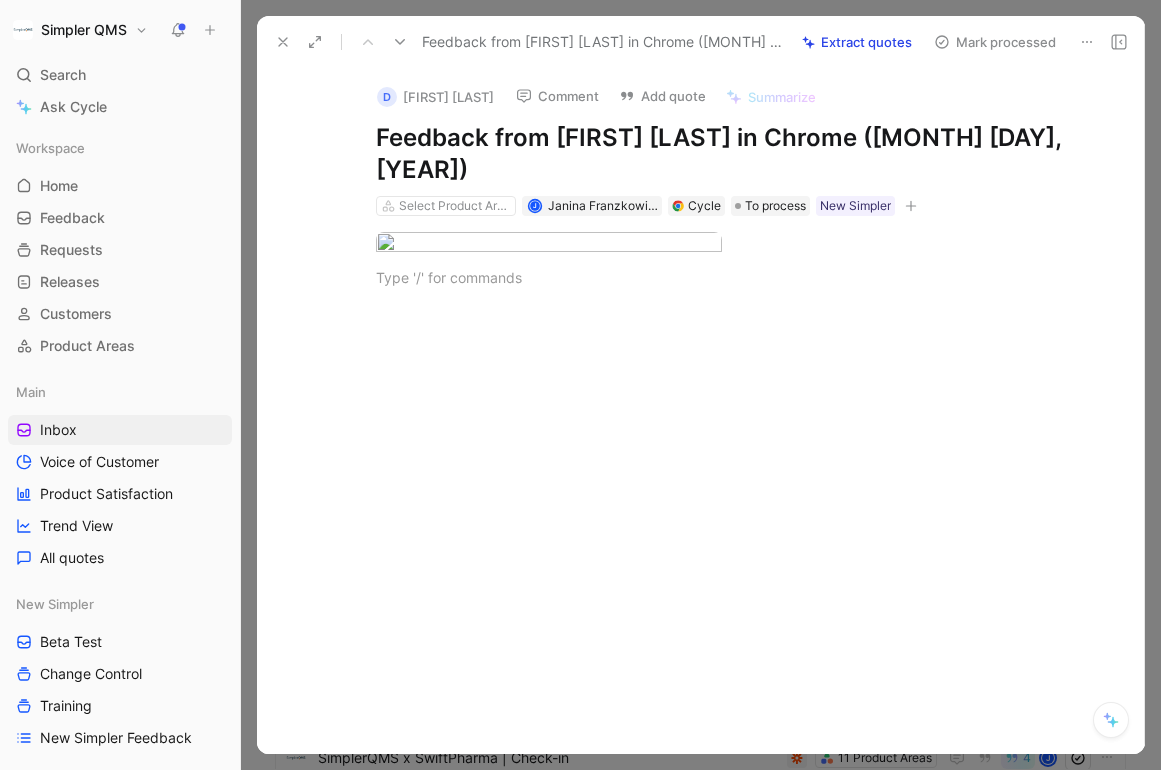 click on "Extract quotes" at bounding box center [857, 42] 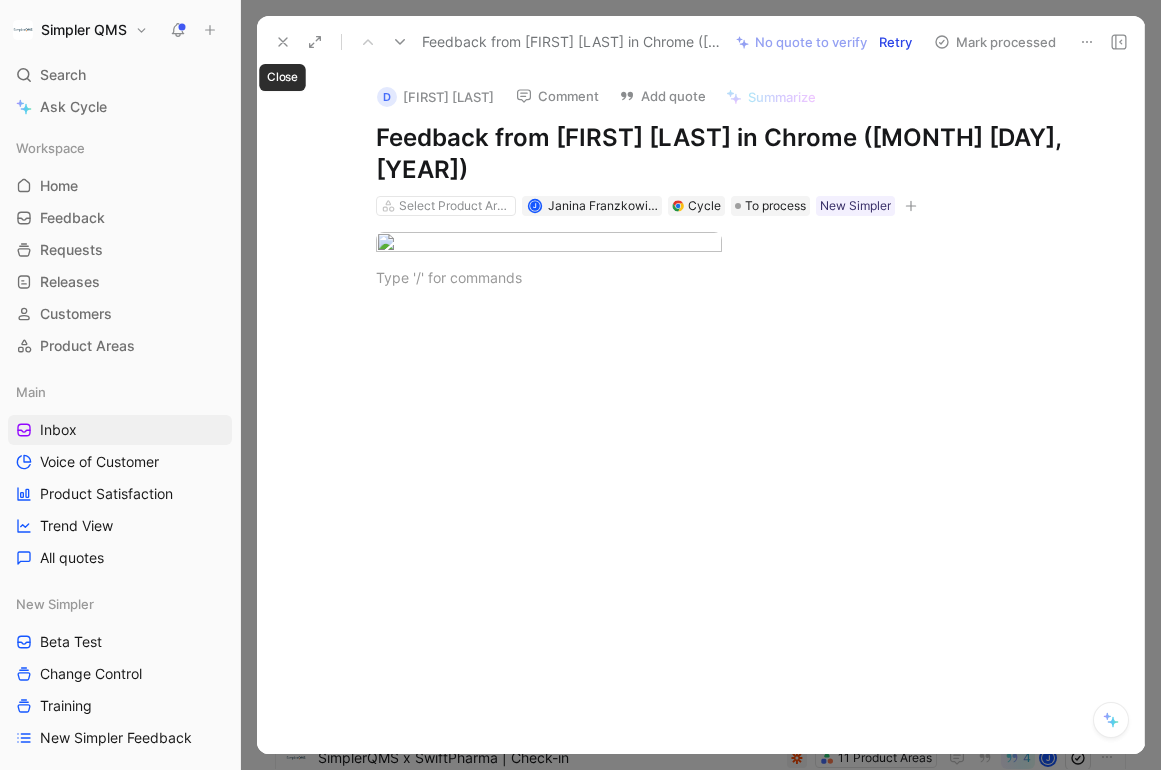click 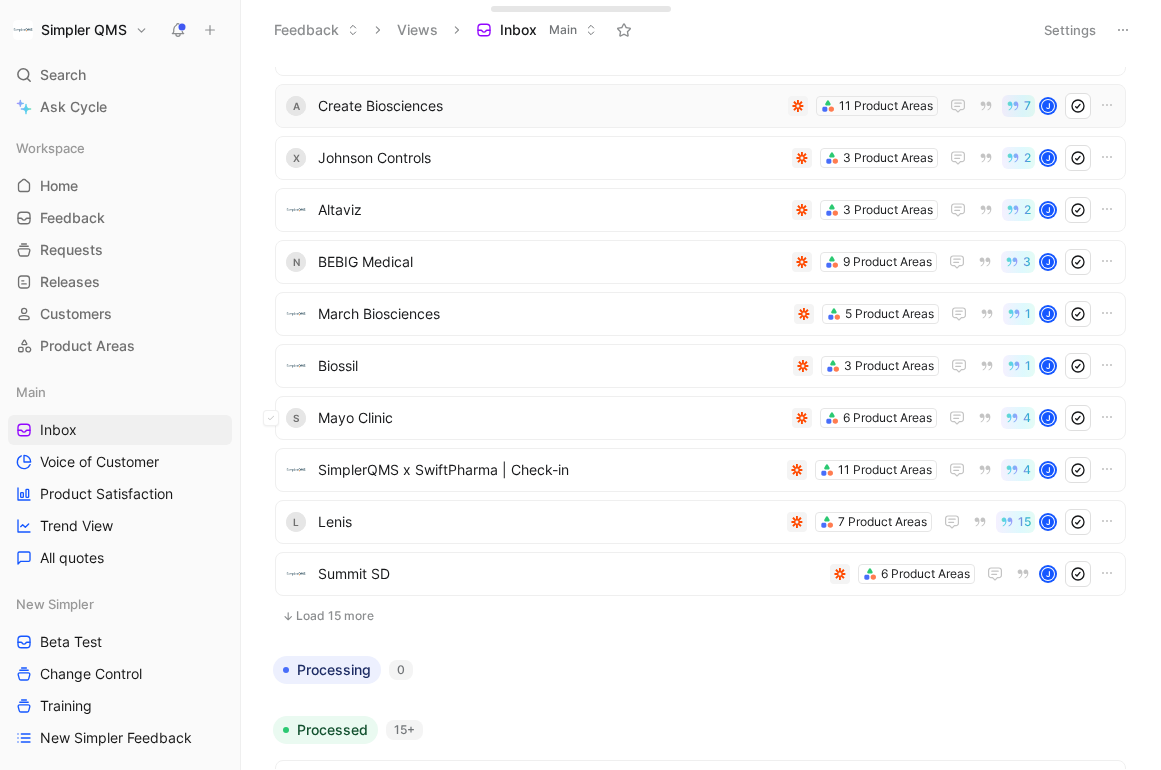 scroll, scrollTop: 321, scrollLeft: 0, axis: vertical 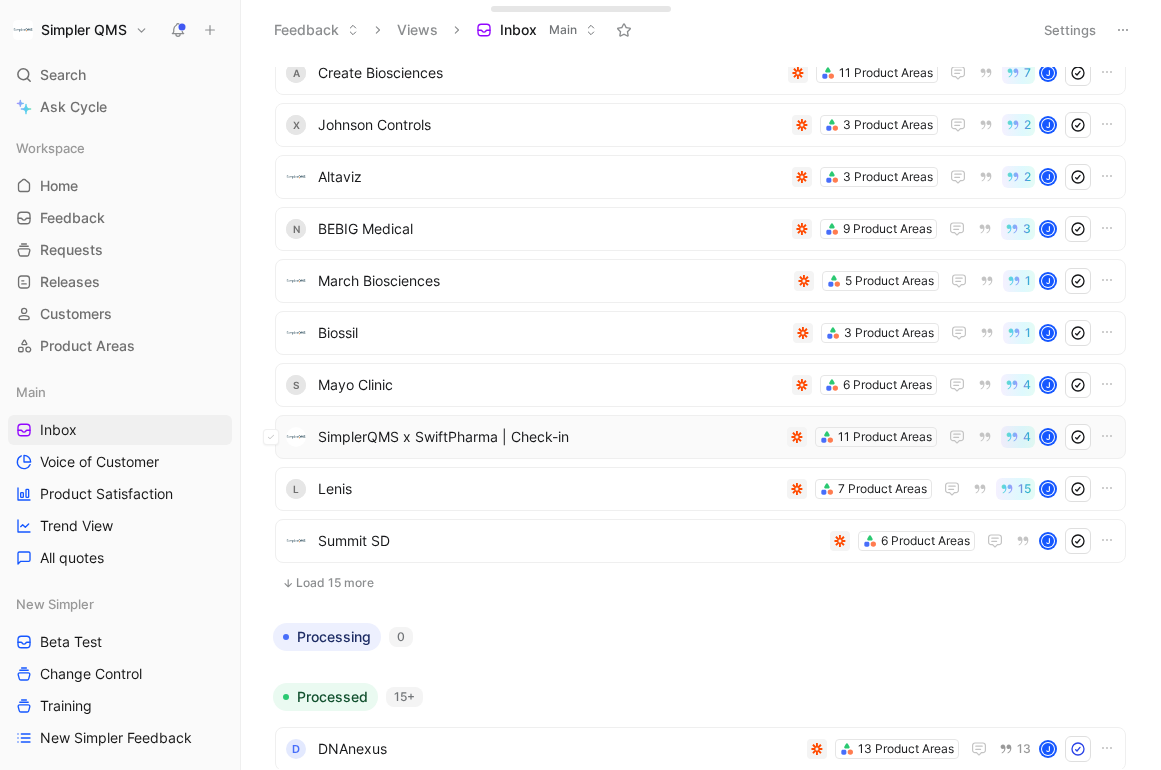 click on "SimplerQMS x SwiftPharma | Check-in" at bounding box center [548, 437] 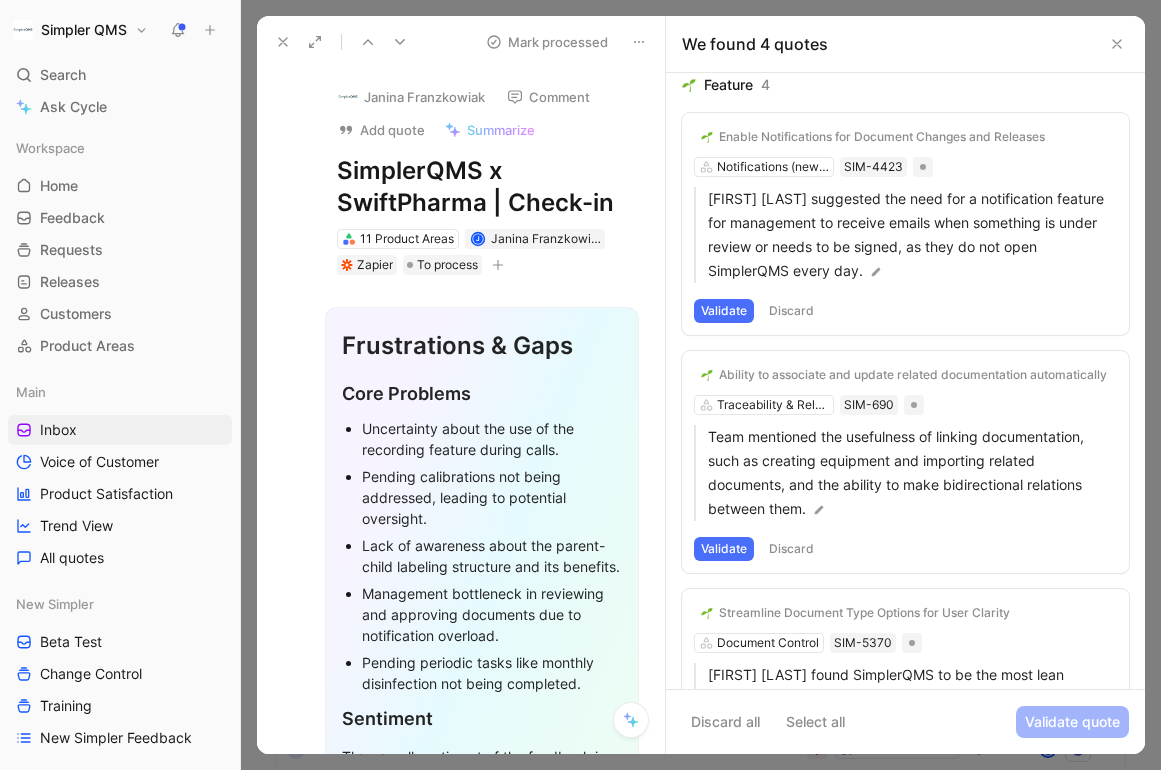 scroll, scrollTop: 42, scrollLeft: 0, axis: vertical 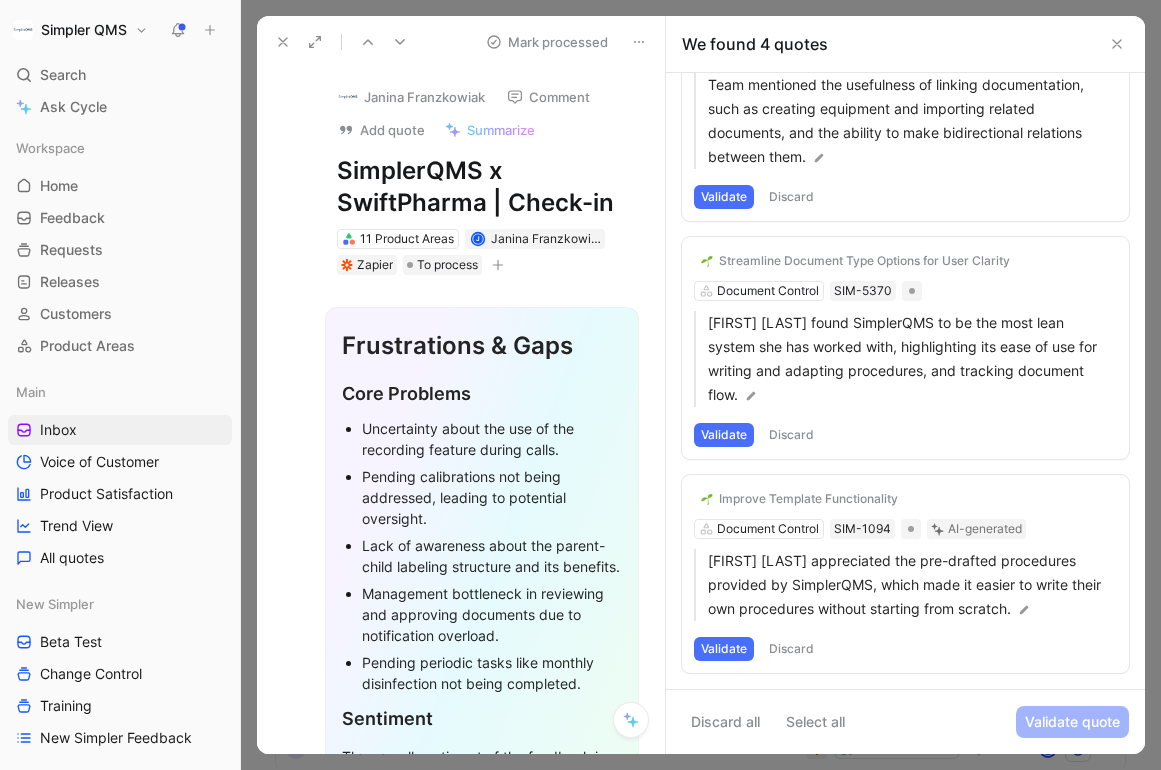click 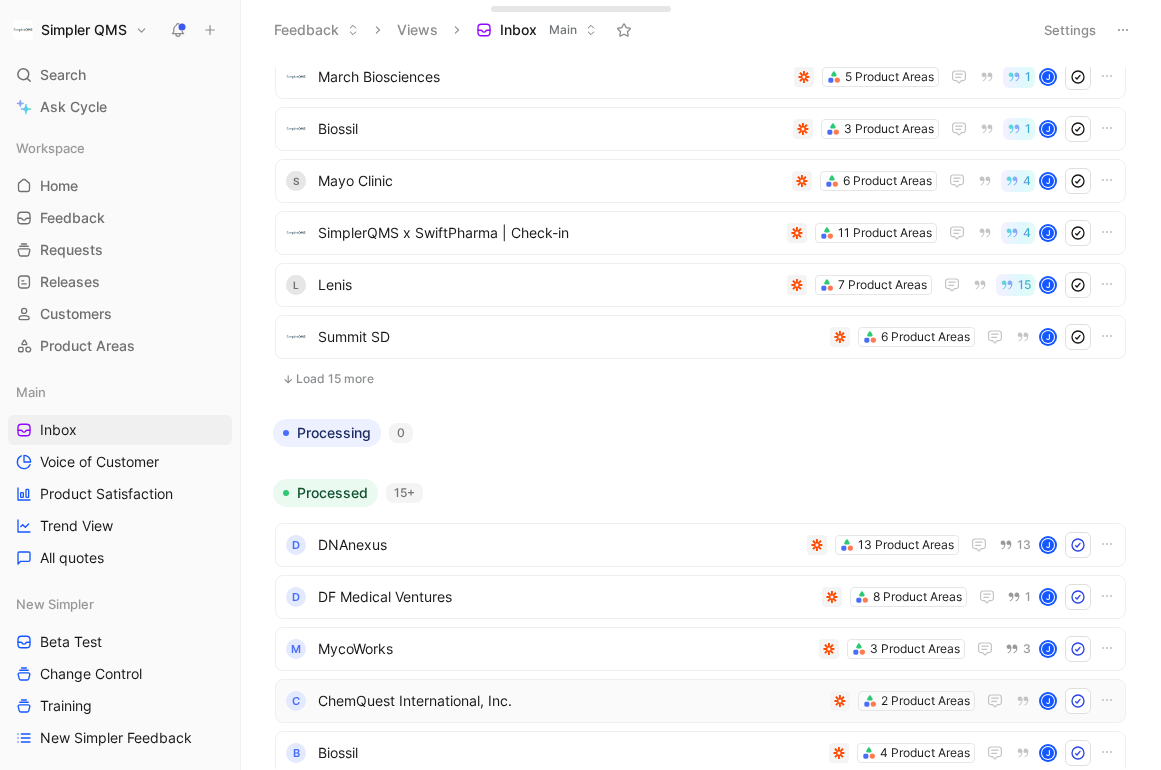 scroll, scrollTop: 447, scrollLeft: 0, axis: vertical 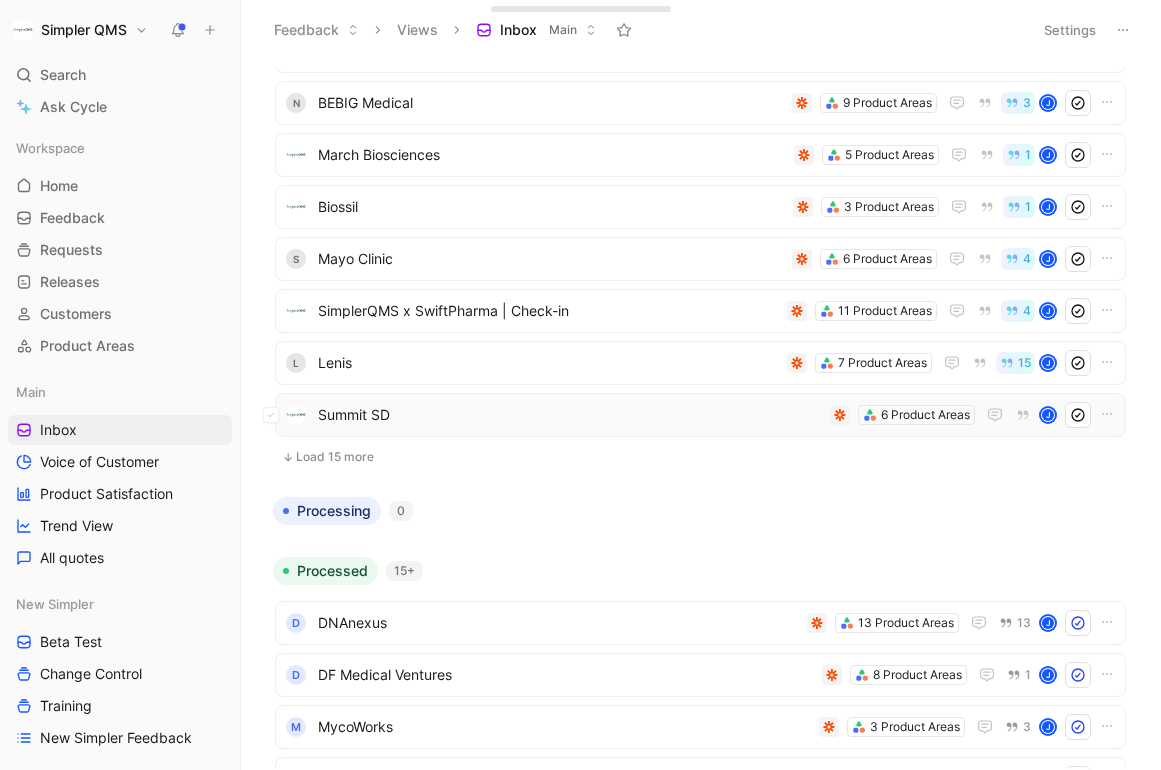 click on "Summit SD 6 Product Areas J" at bounding box center [700, 415] 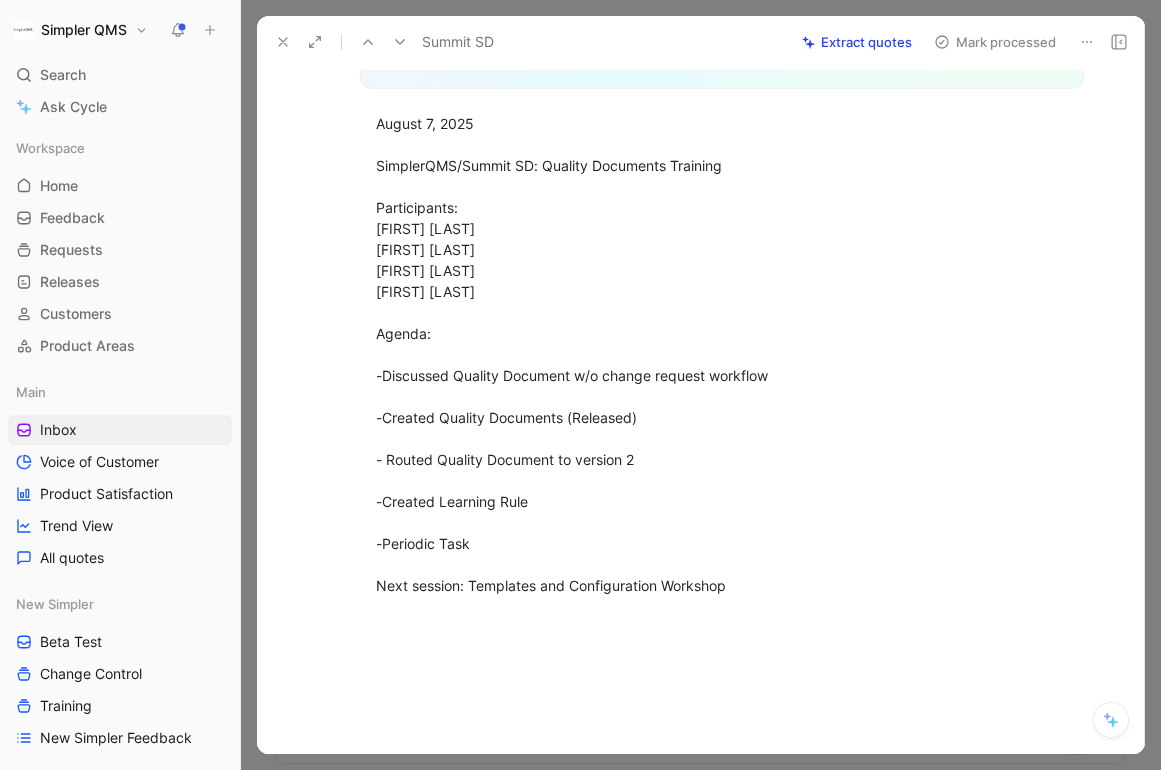 scroll, scrollTop: 905, scrollLeft: 0, axis: vertical 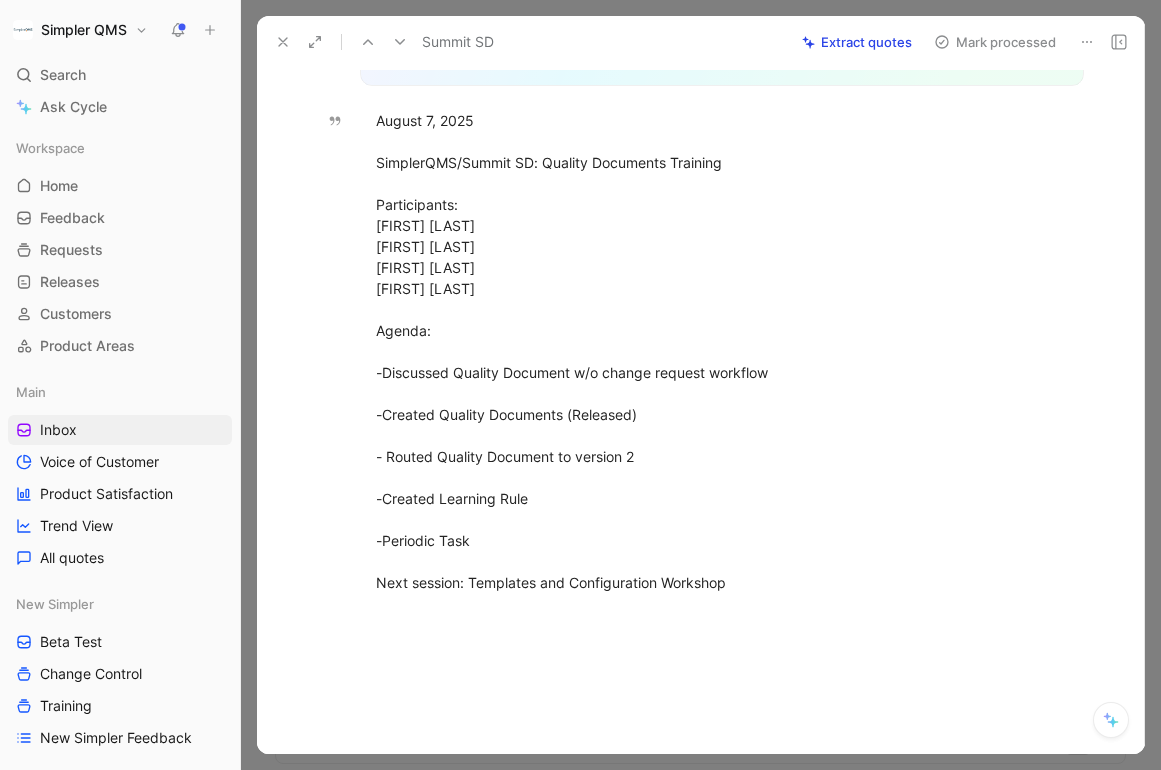 click 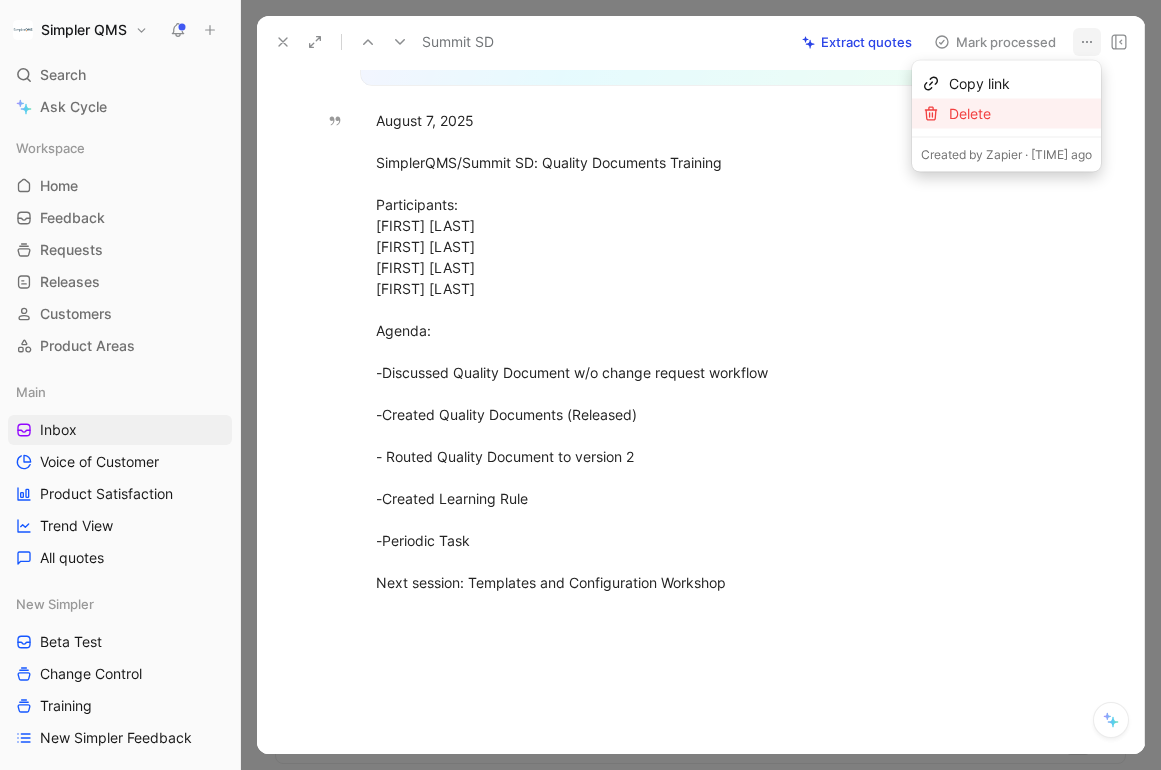 click on "Delete" at bounding box center (1020, 114) 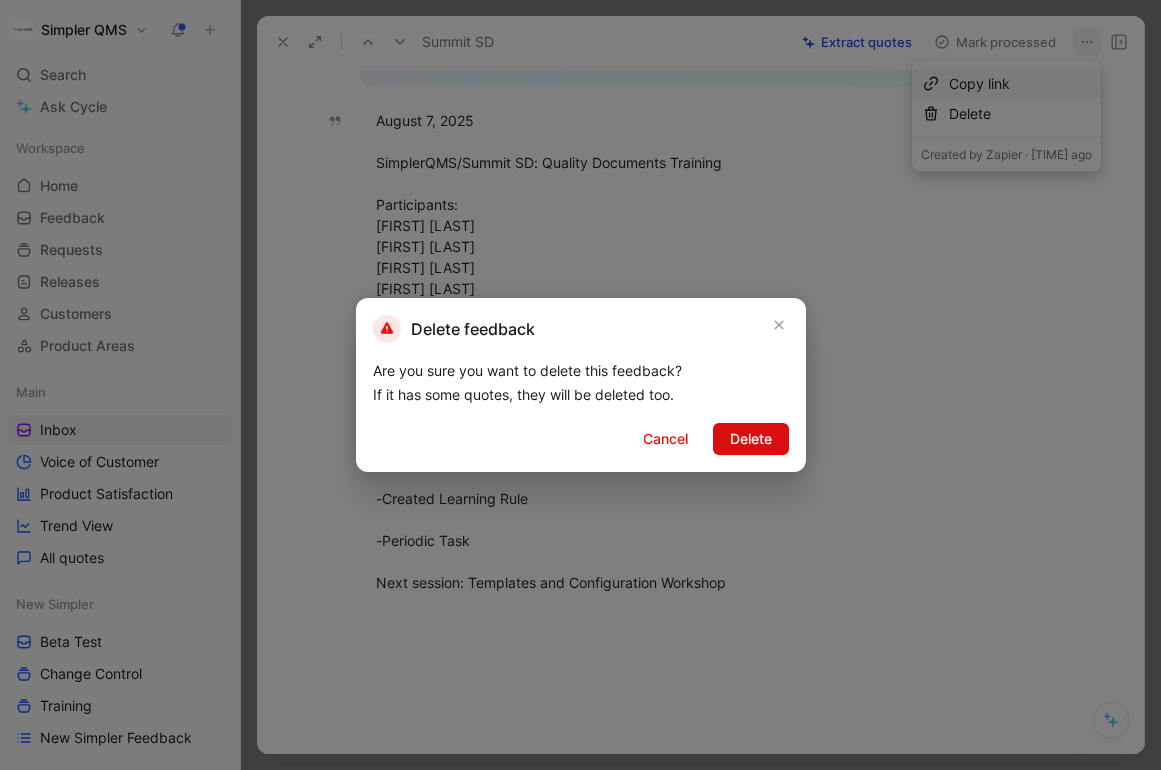 click on "Delete" at bounding box center [751, 439] 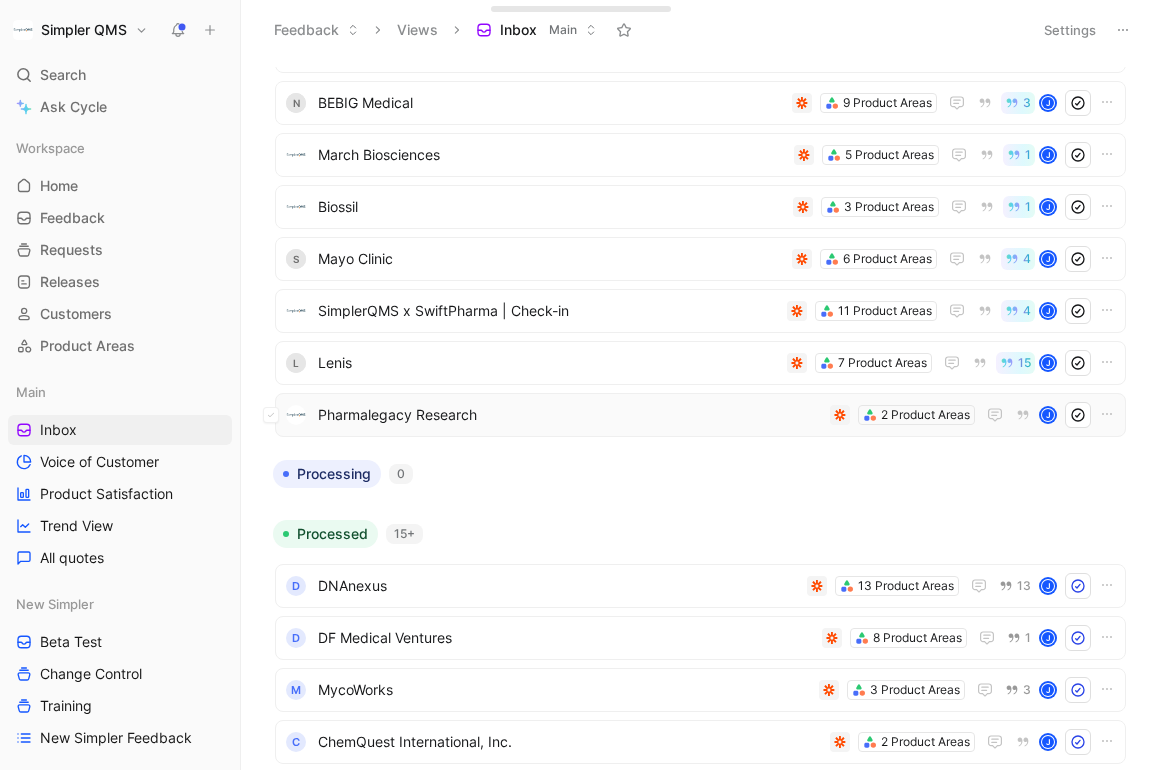 click on "Pharmalegacy Research" at bounding box center [570, 415] 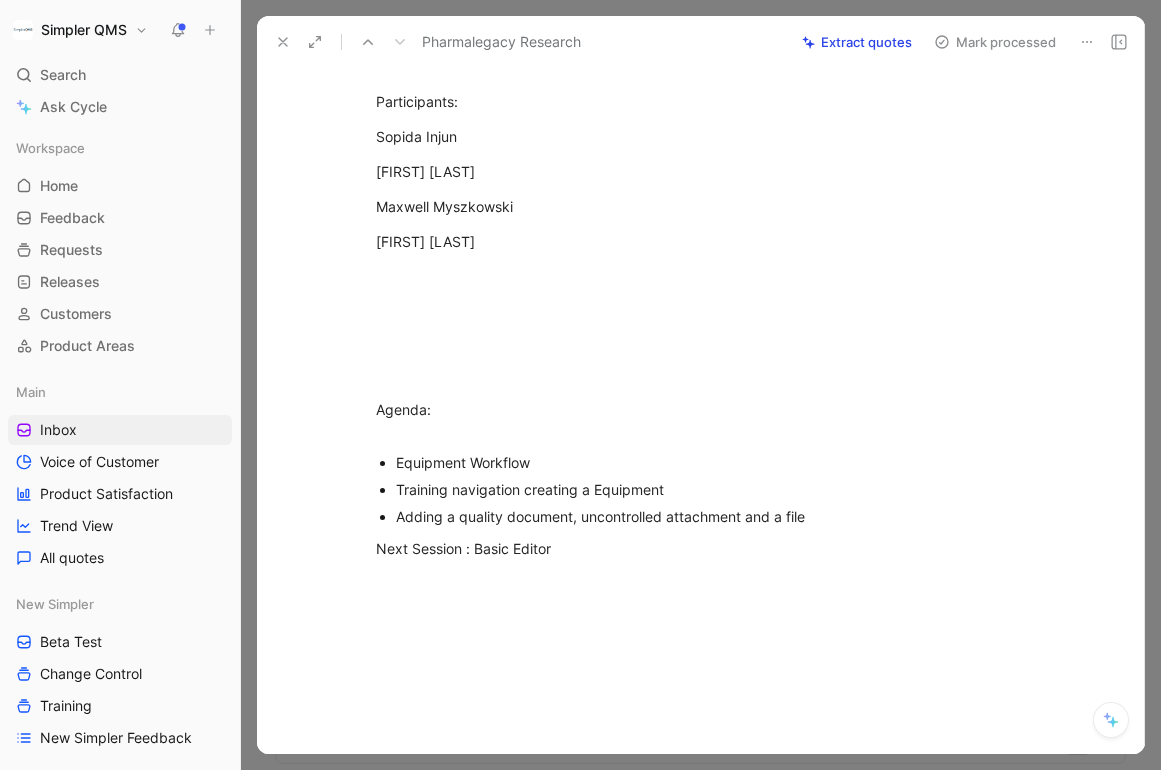 scroll, scrollTop: 987, scrollLeft: 0, axis: vertical 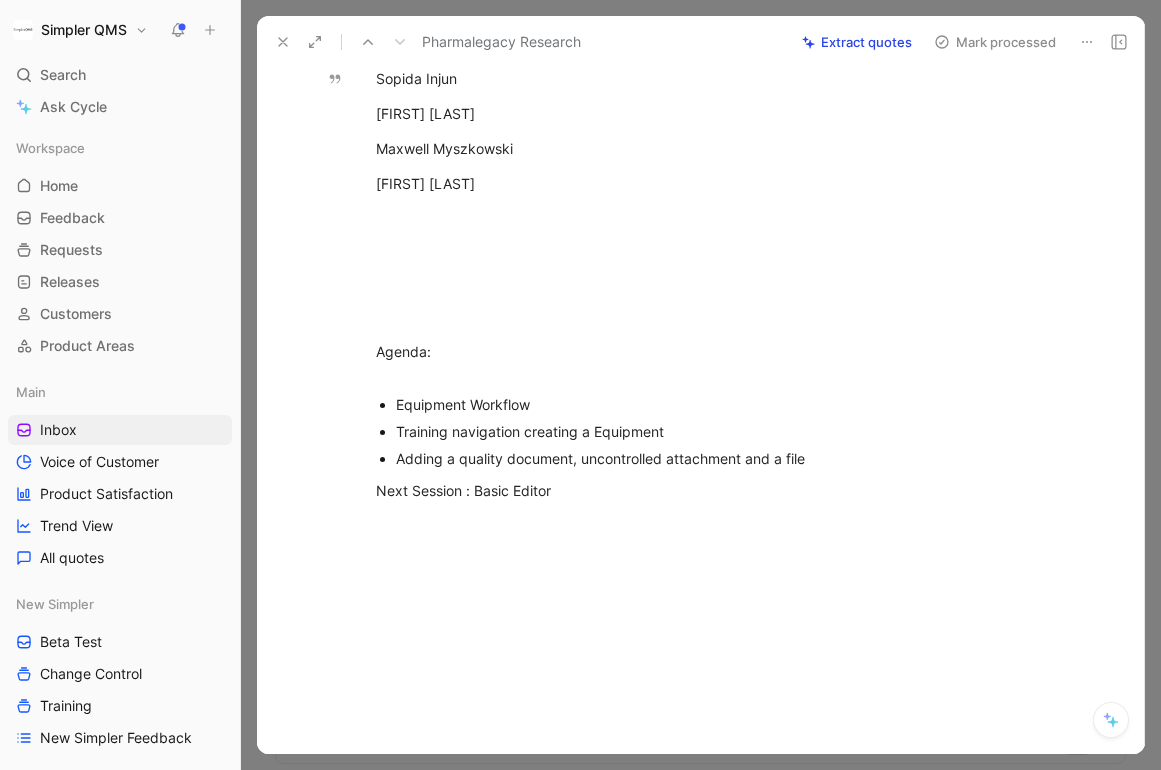 click 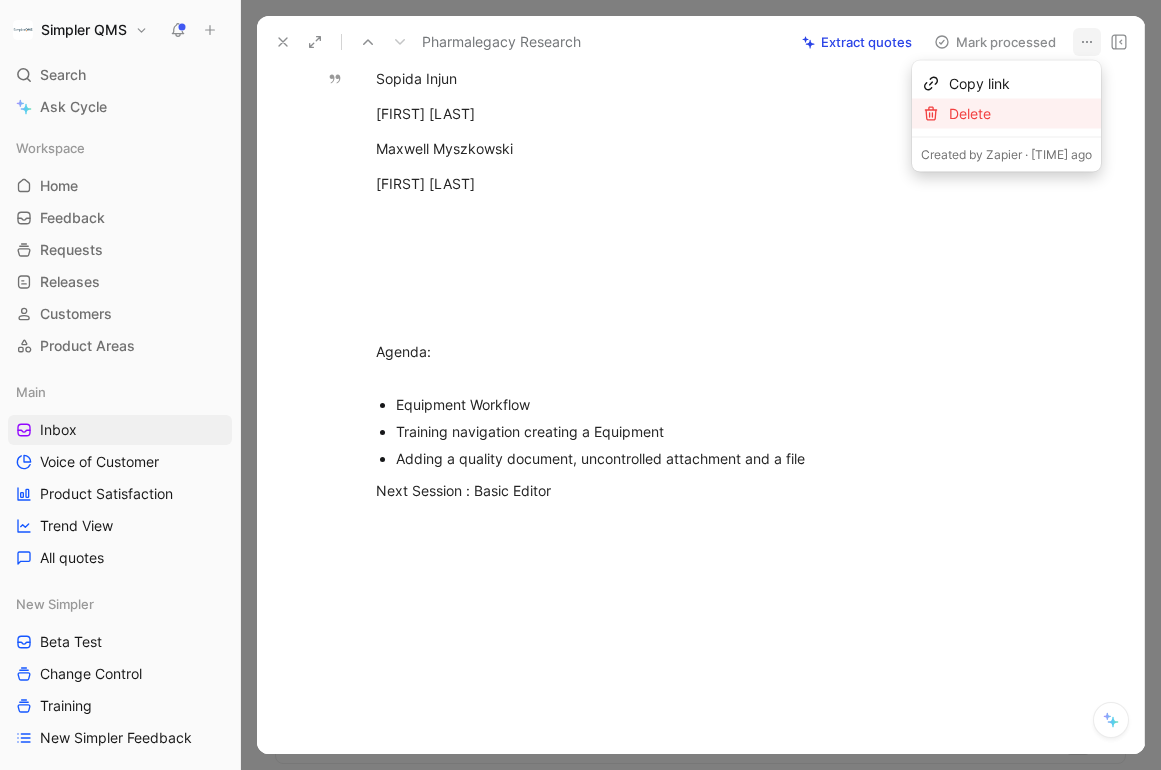 click on "Delete" at bounding box center (1020, 114) 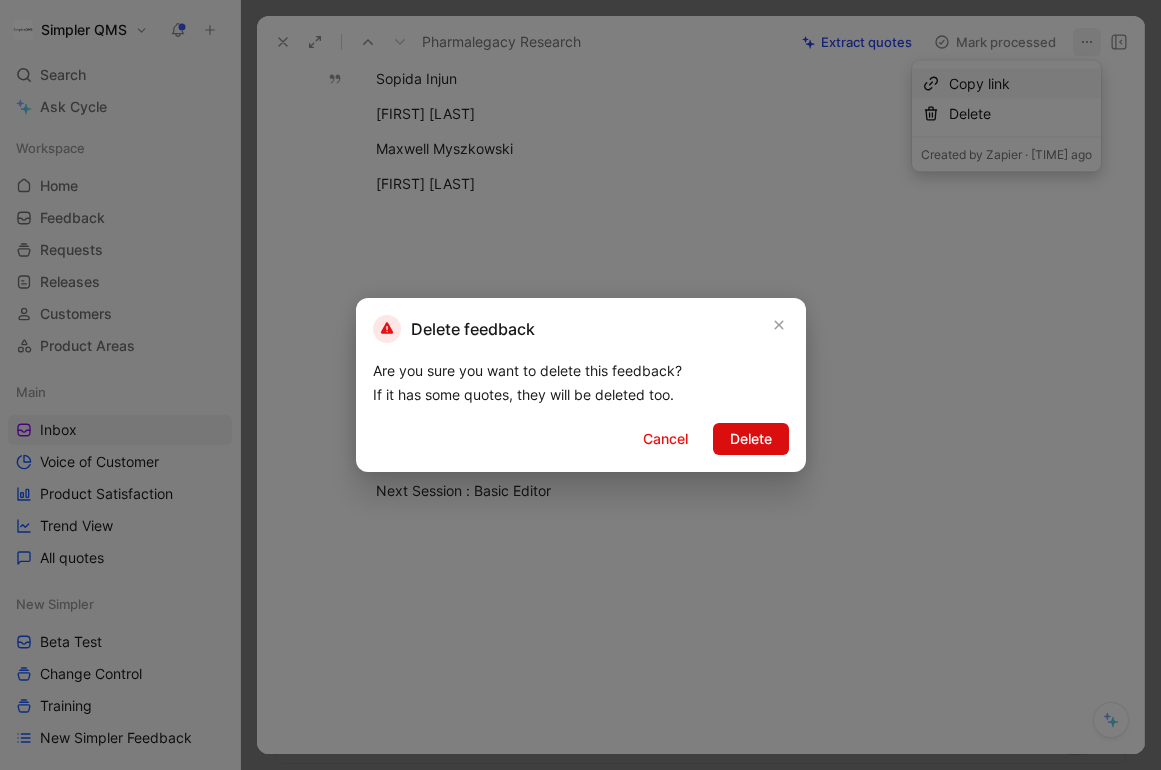 click on "Delete" at bounding box center [751, 439] 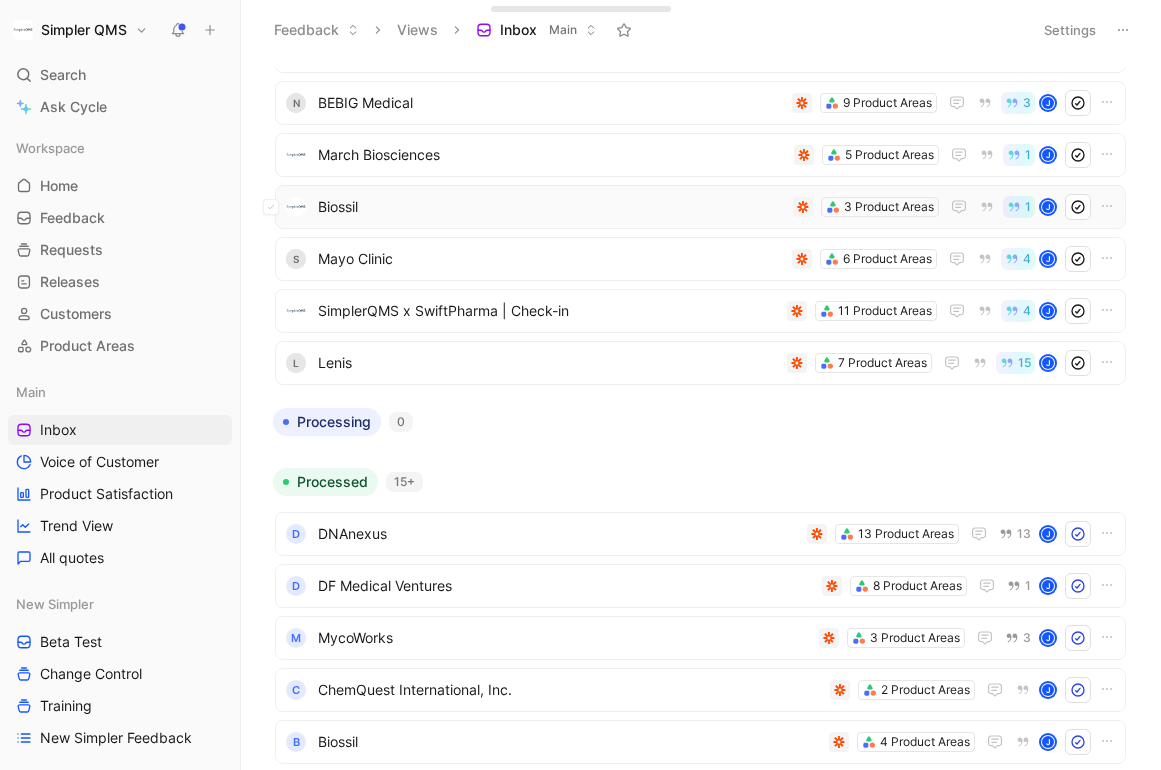 click on "Biossil" at bounding box center [551, 207] 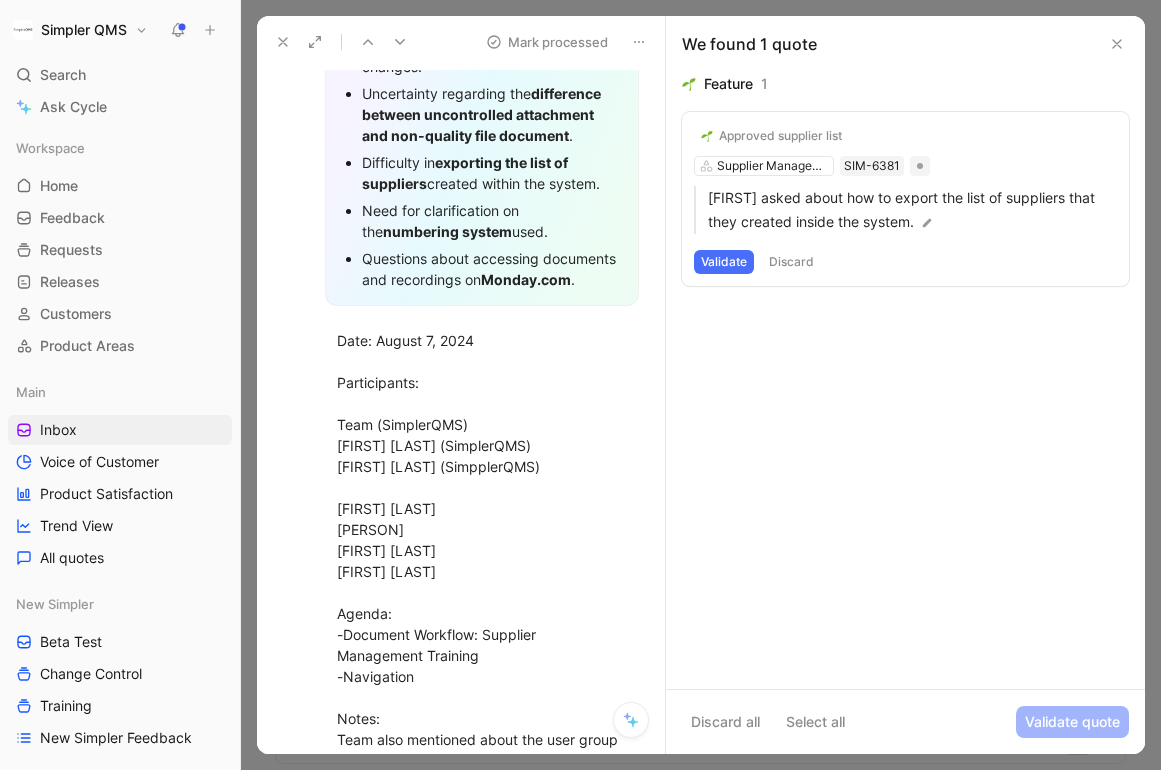 scroll, scrollTop: 369, scrollLeft: 0, axis: vertical 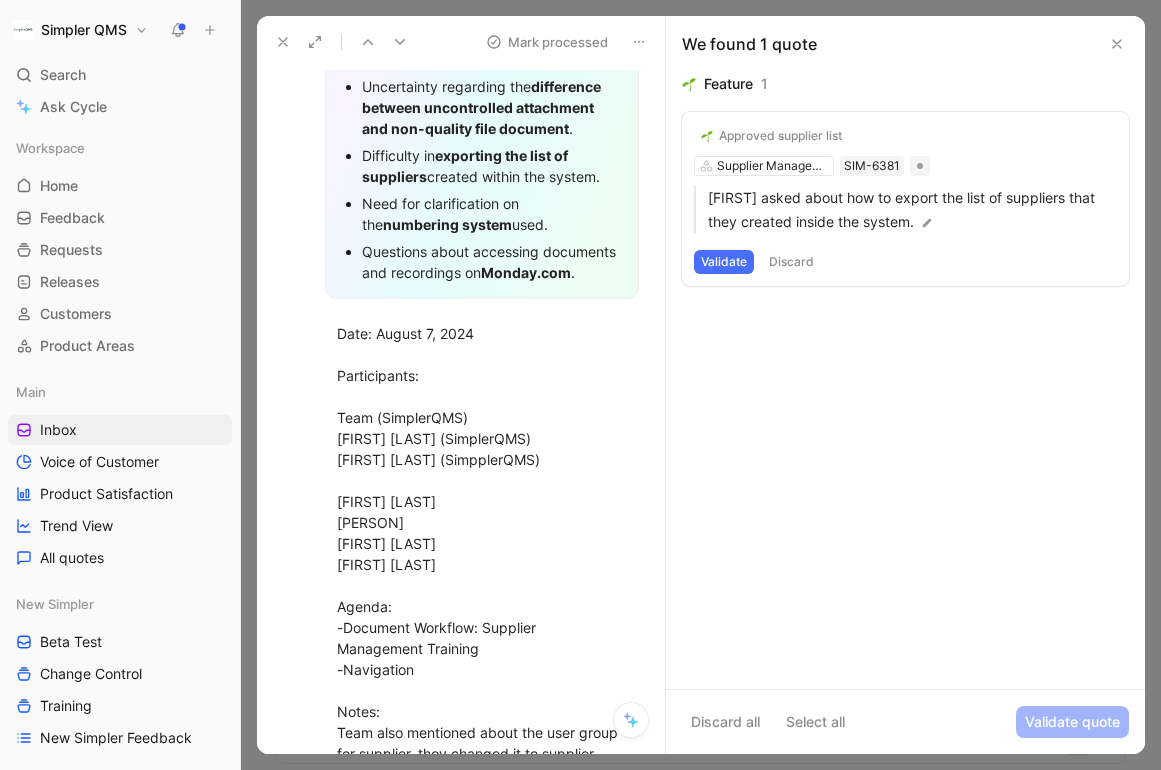 click 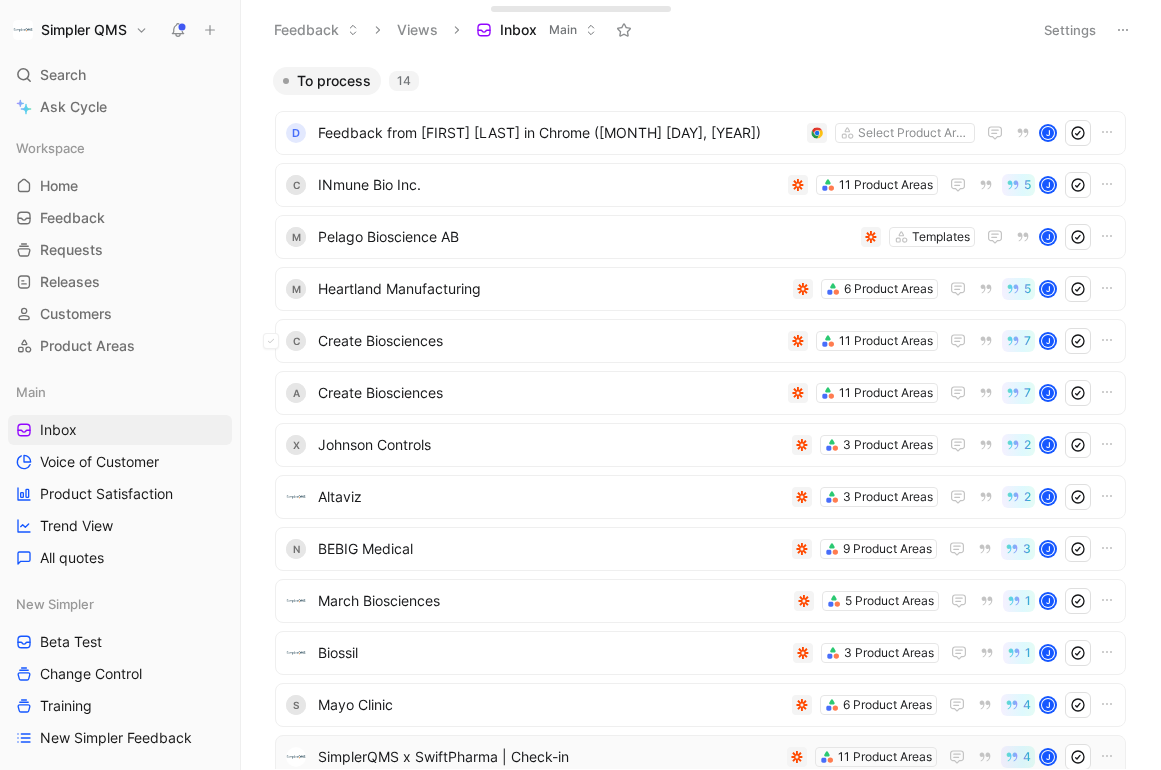 scroll, scrollTop: 0, scrollLeft: 0, axis: both 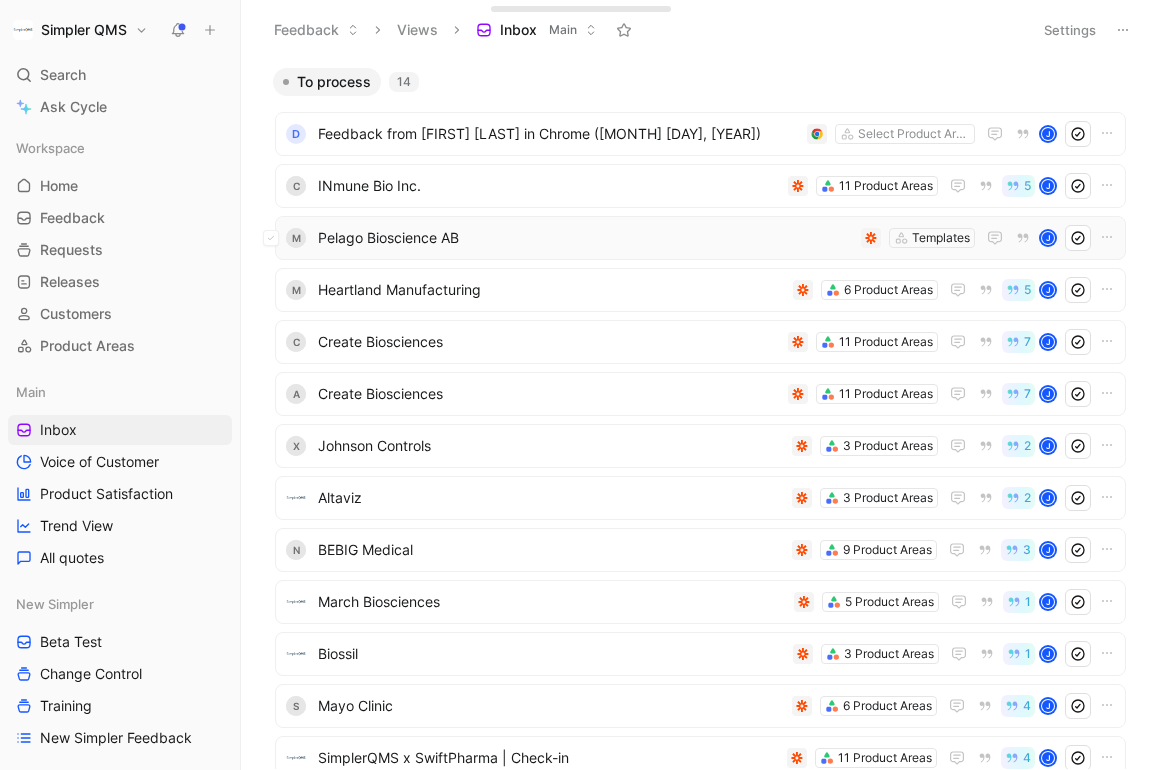 click on "Pelago Bioscience AB" at bounding box center [585, 238] 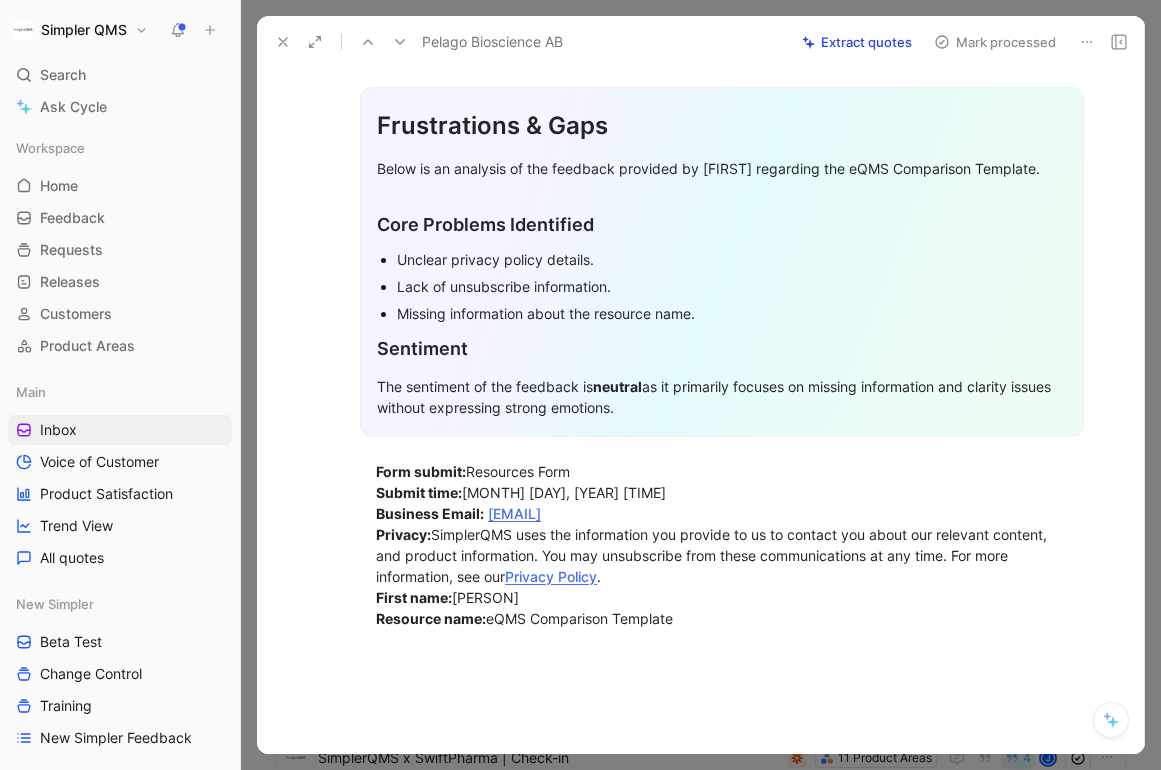 scroll, scrollTop: 0, scrollLeft: 0, axis: both 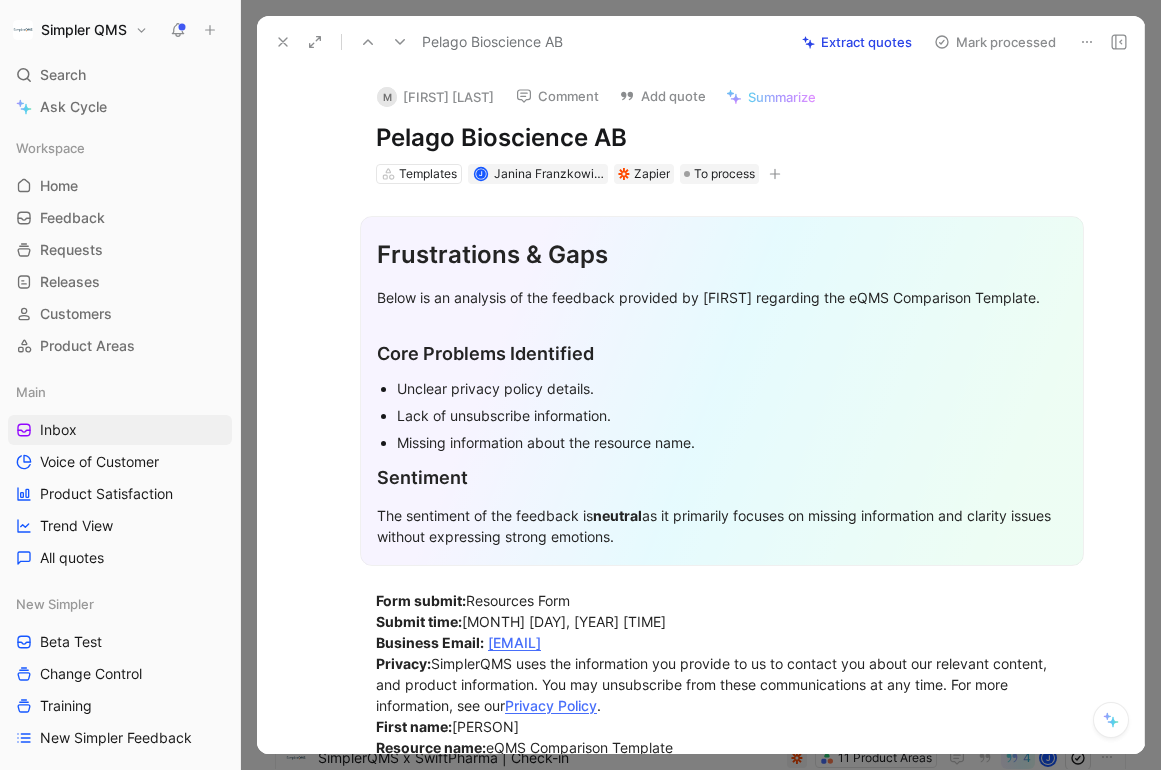 click 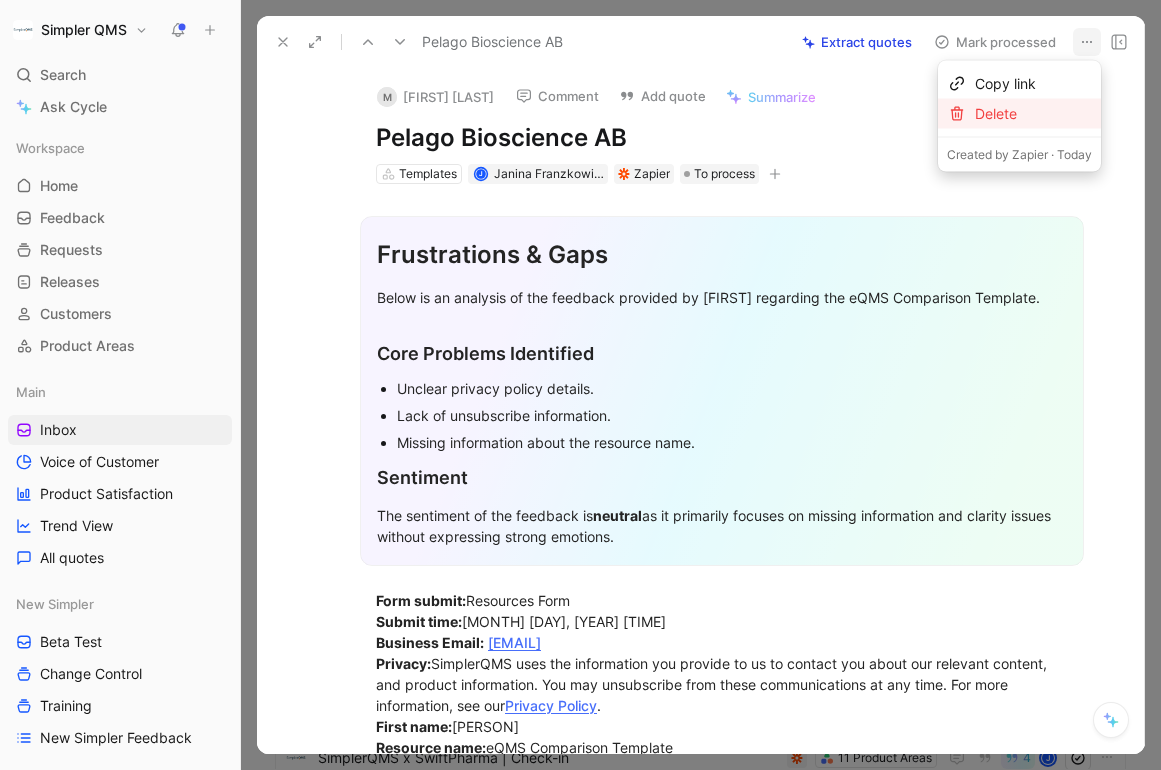click on "Delete" at bounding box center [1033, 114] 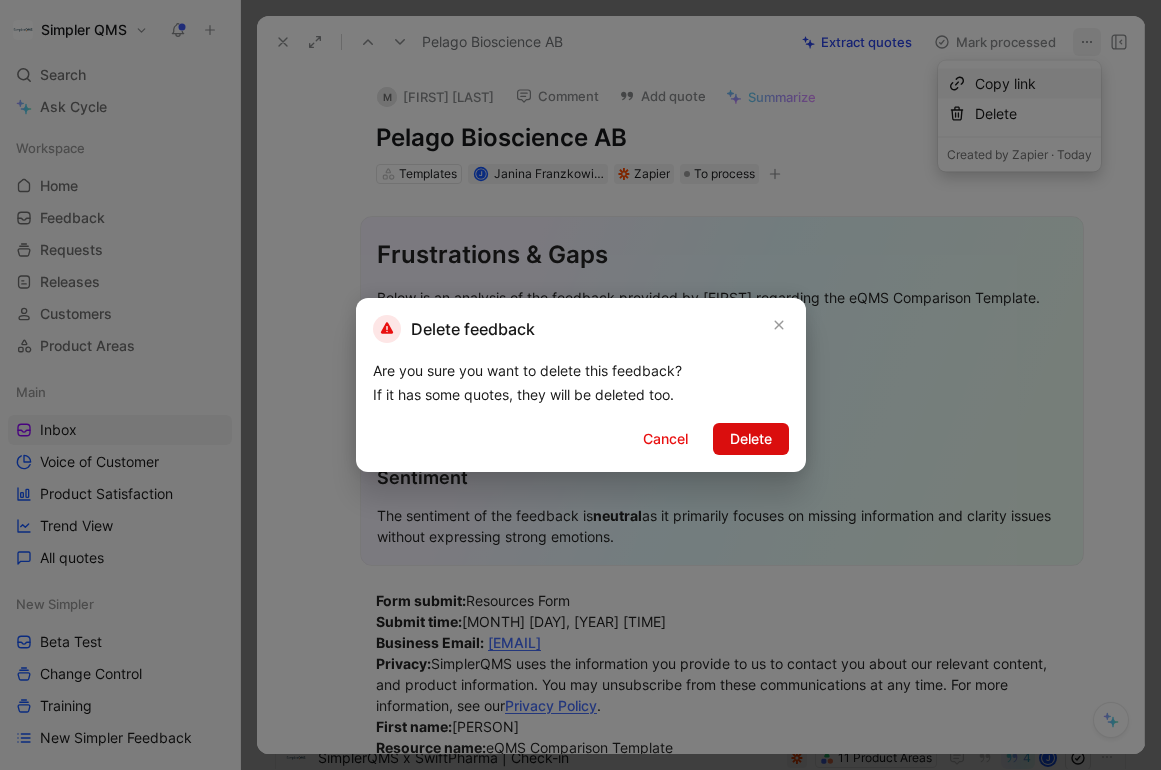 click on "Delete" at bounding box center (751, 439) 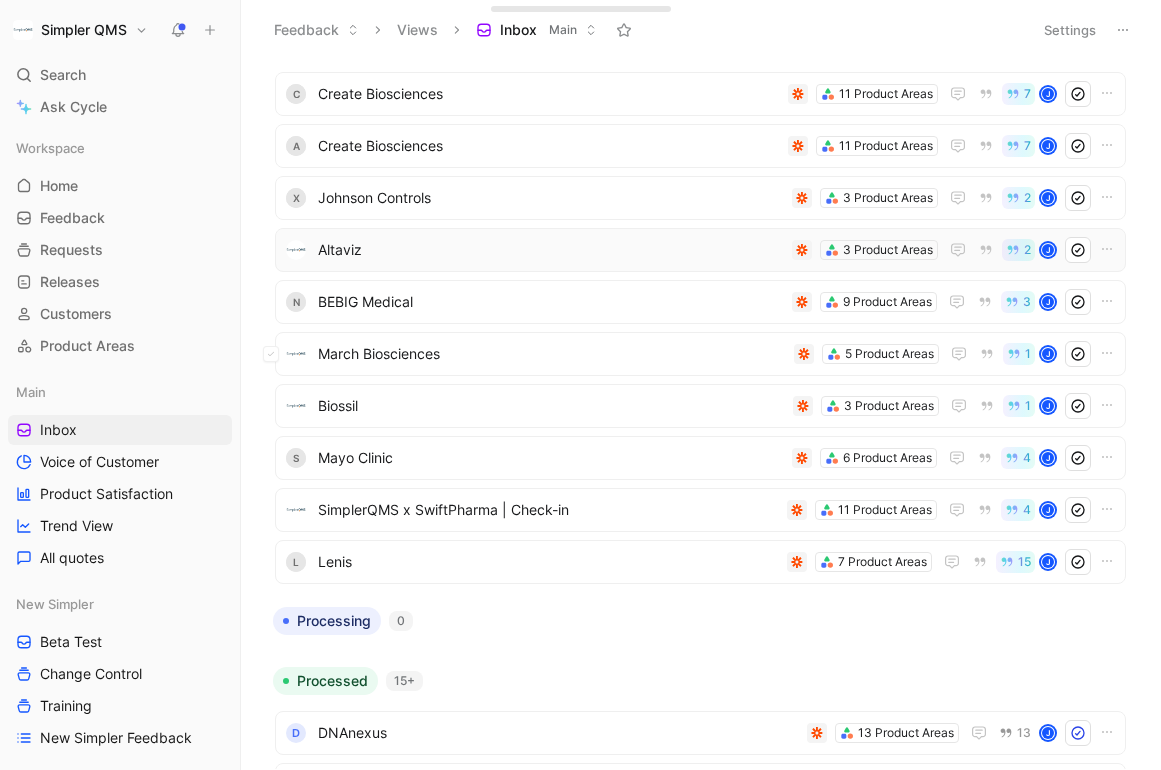 scroll, scrollTop: 0, scrollLeft: 0, axis: both 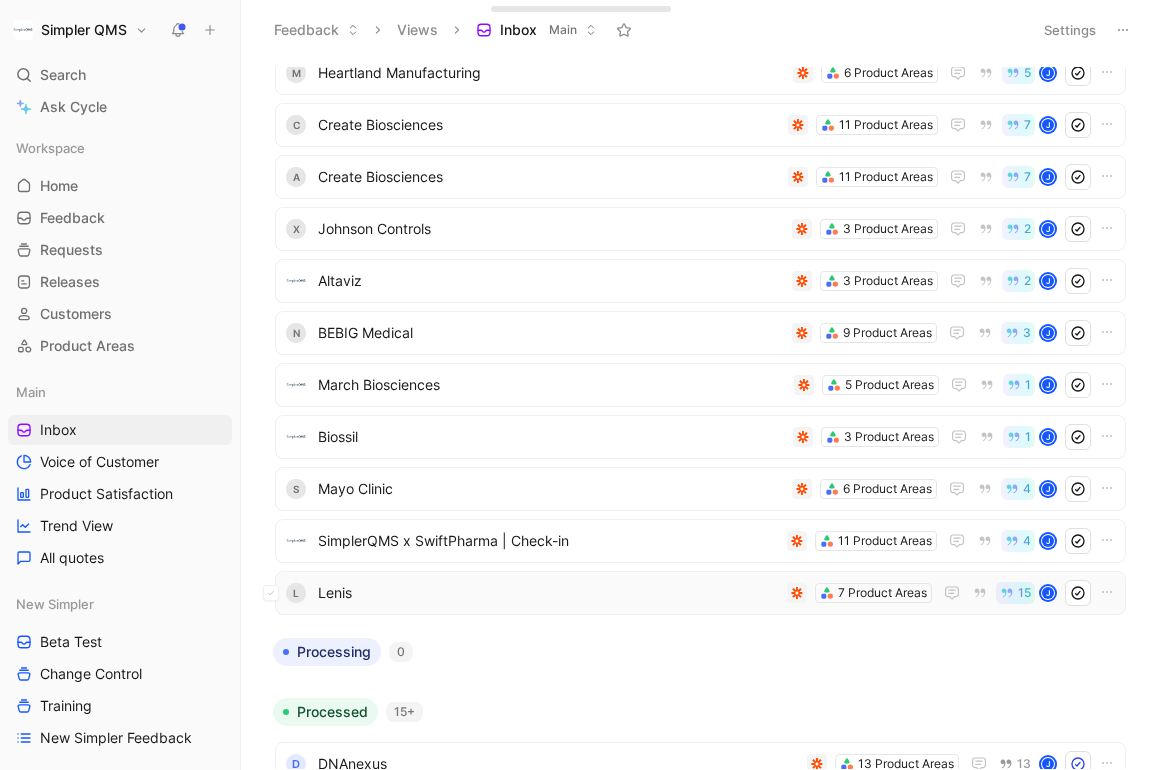 click on "Lenis" at bounding box center [548, 593] 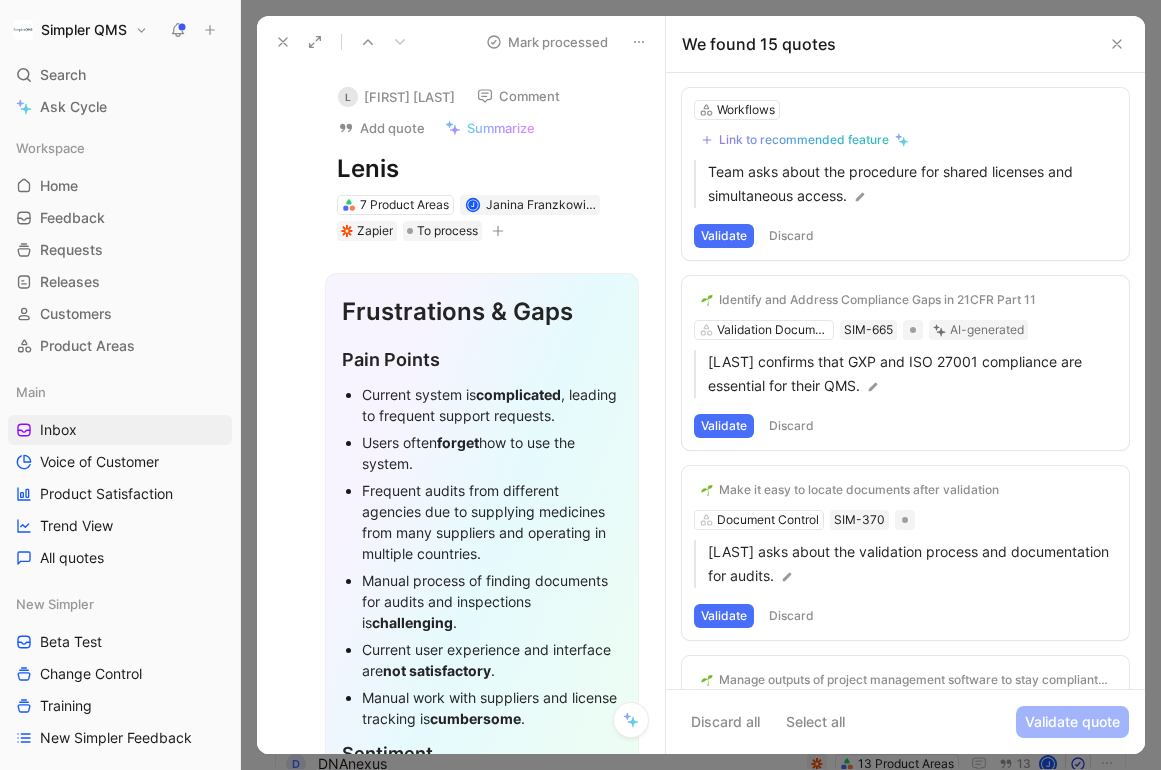 scroll, scrollTop: 50, scrollLeft: 0, axis: vertical 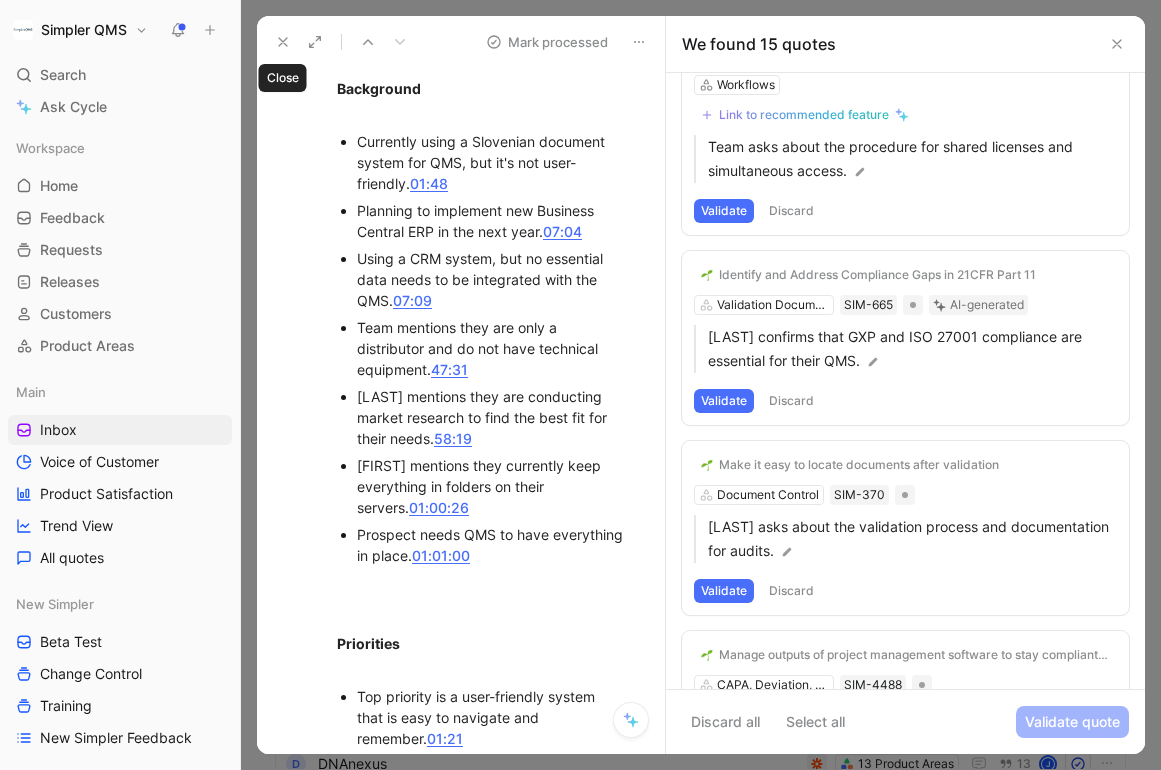 click at bounding box center (283, 42) 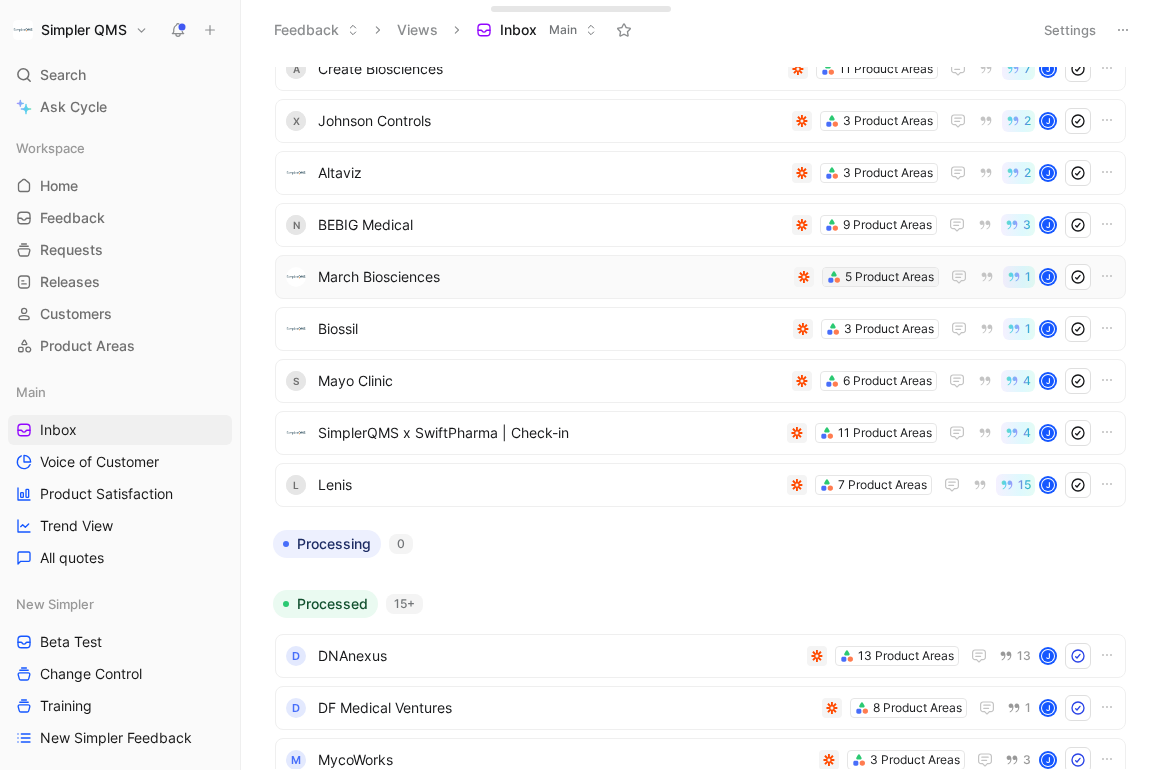 scroll, scrollTop: 272, scrollLeft: 0, axis: vertical 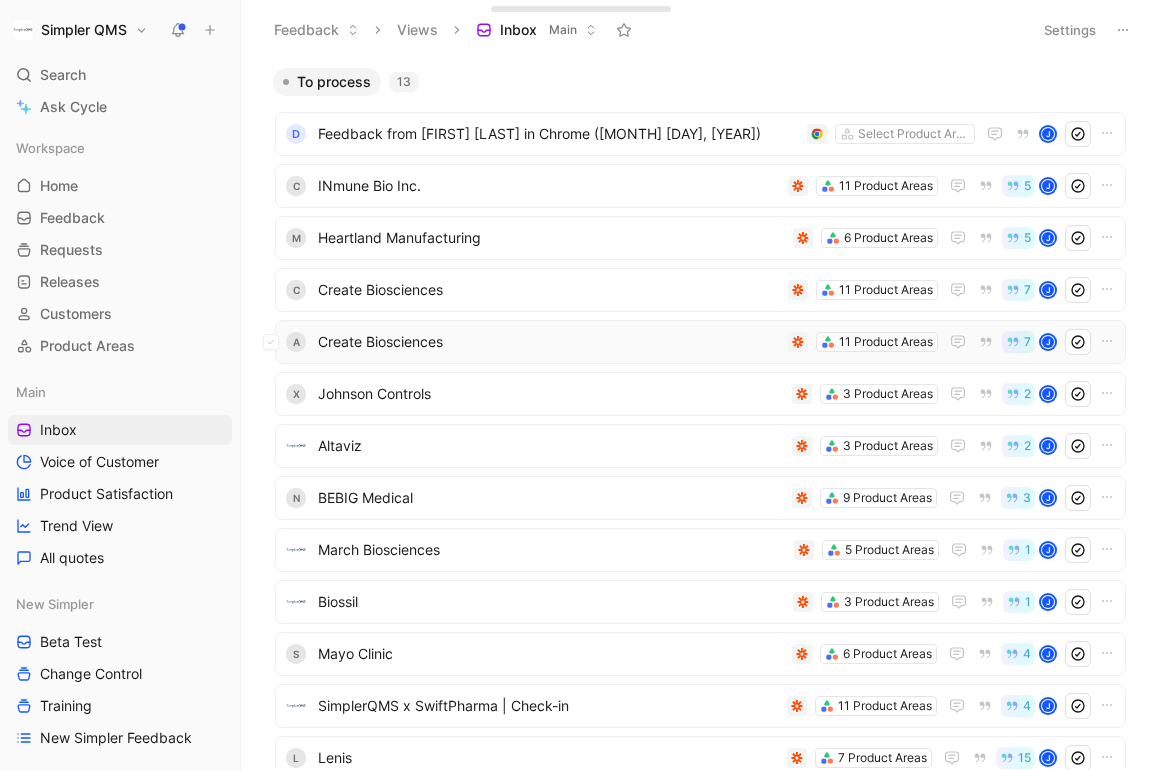 click on "Create Biosciences" at bounding box center [549, 342] 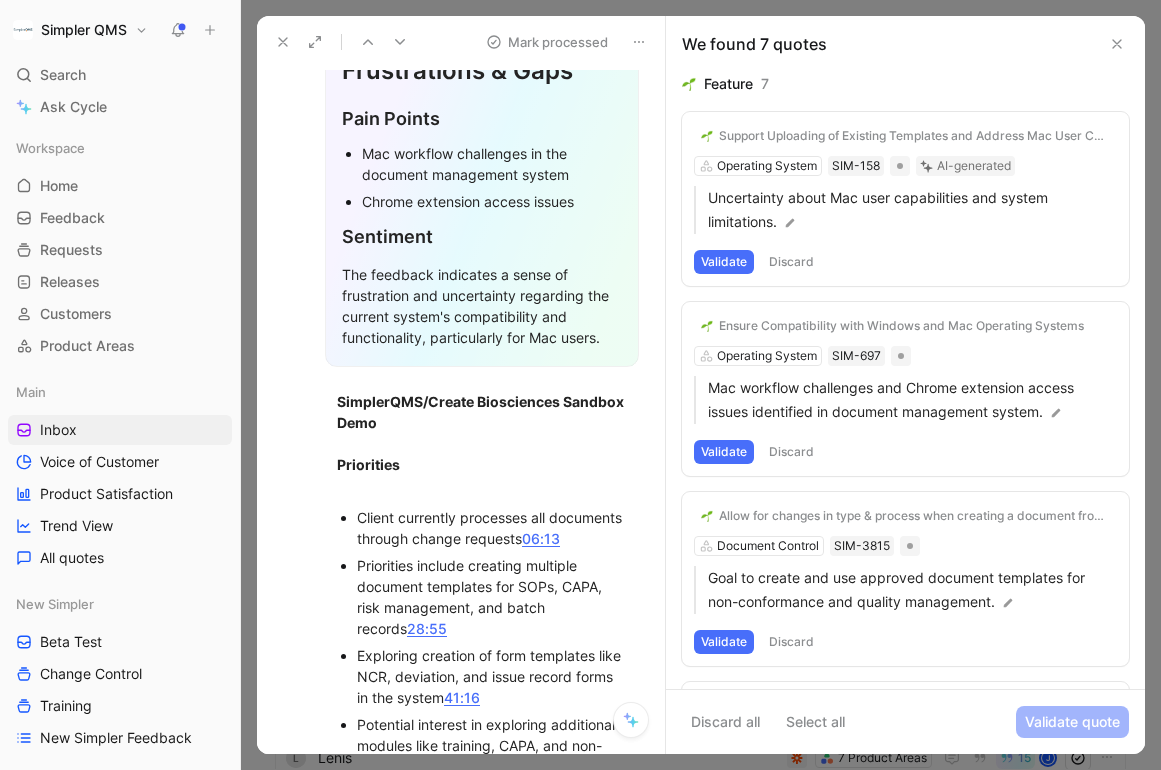 scroll, scrollTop: 242, scrollLeft: 0, axis: vertical 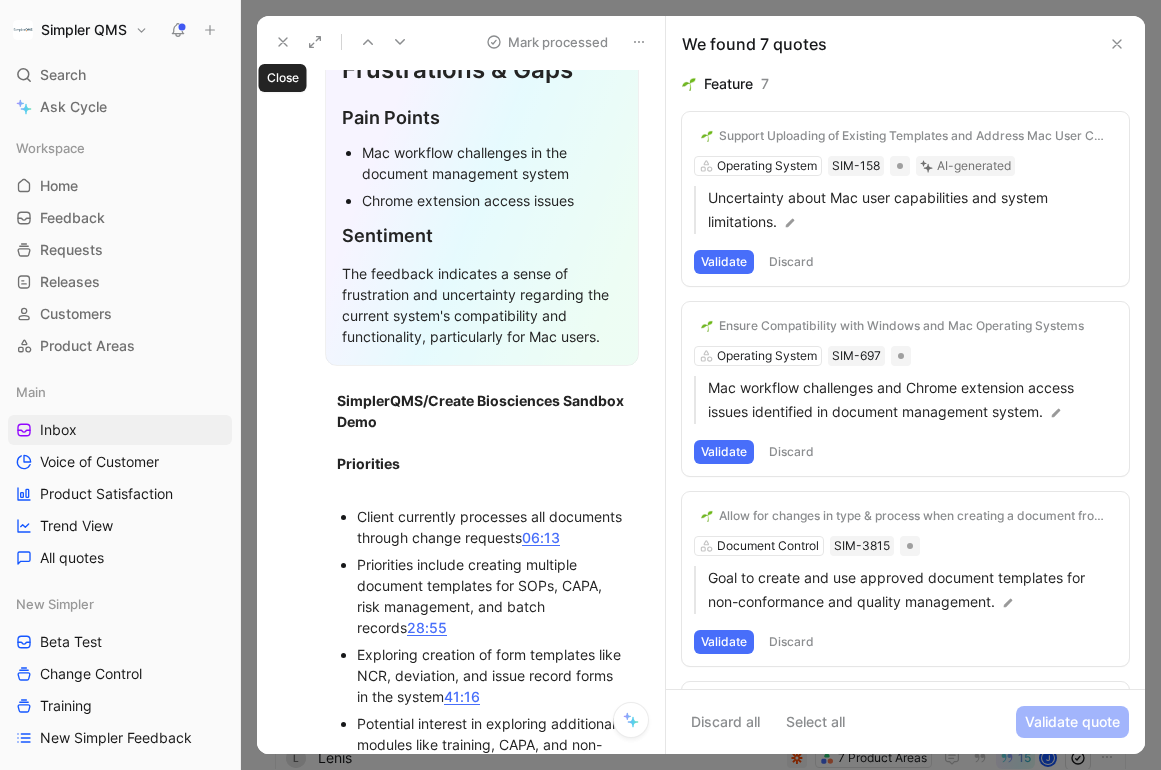 click 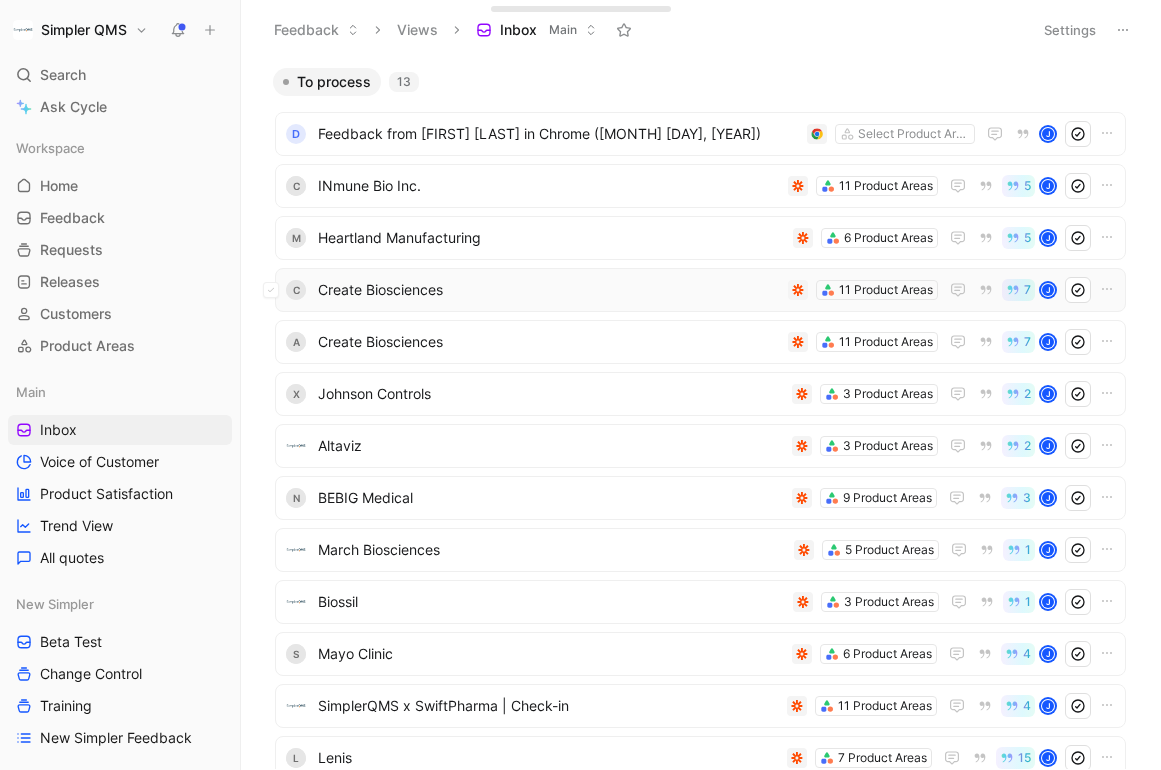 click on "Create Biosciences" at bounding box center (549, 290) 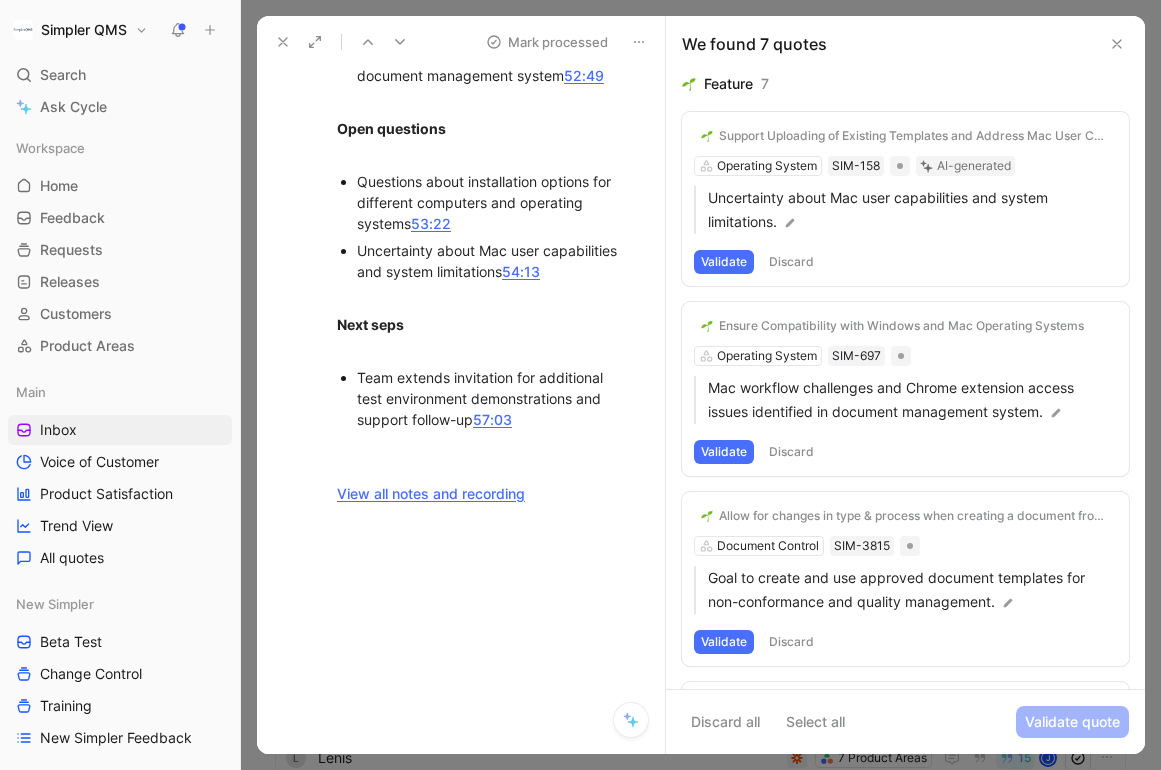 scroll, scrollTop: 1724, scrollLeft: 0, axis: vertical 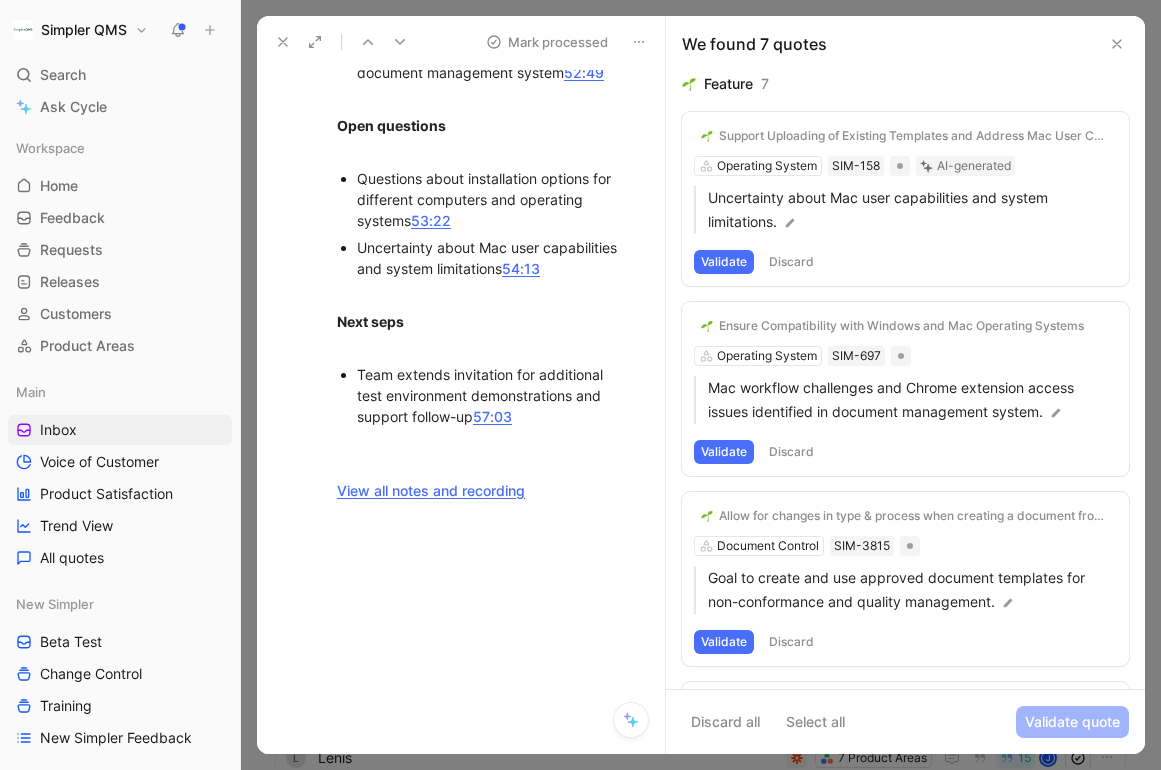 click 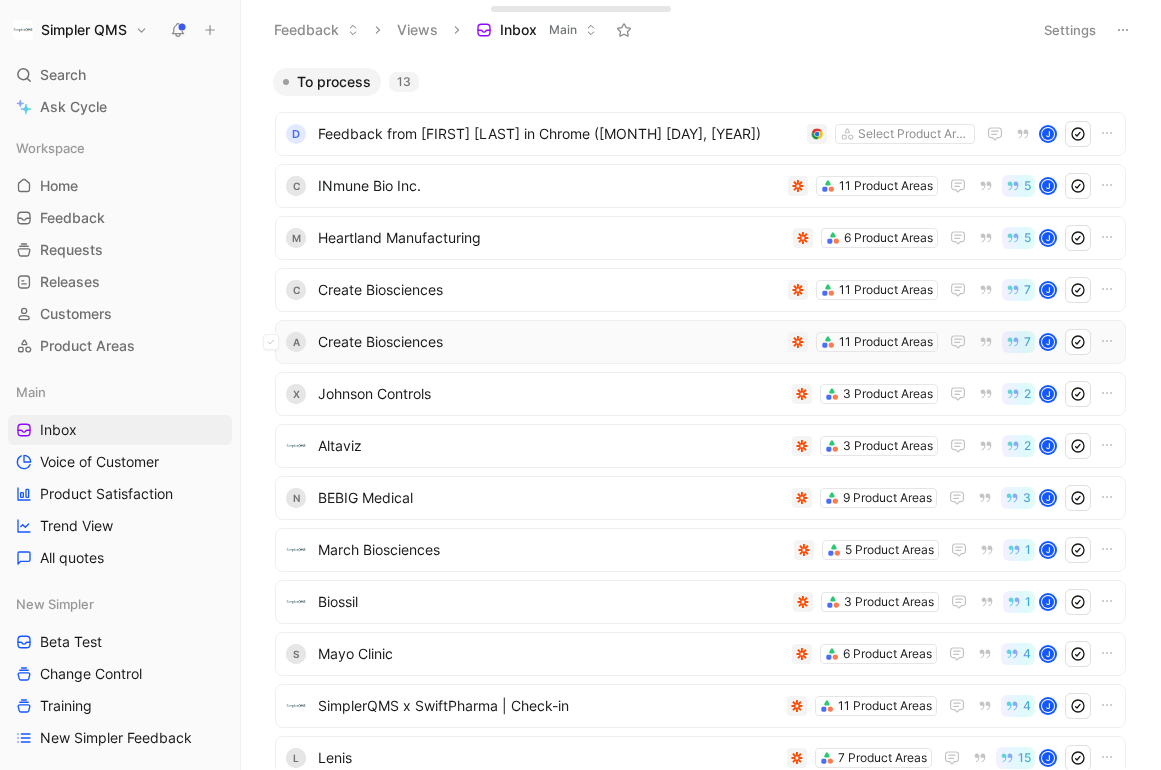 click on "Create Biosciences" at bounding box center [549, 342] 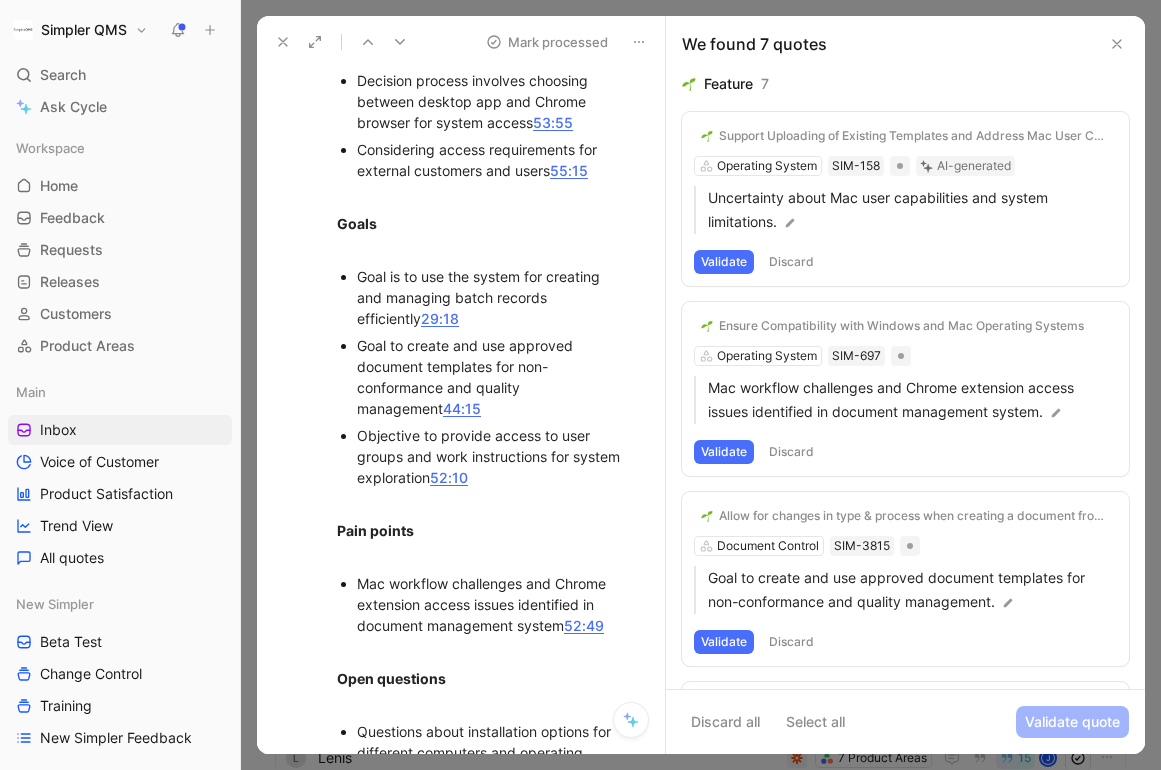 scroll, scrollTop: 1724, scrollLeft: 0, axis: vertical 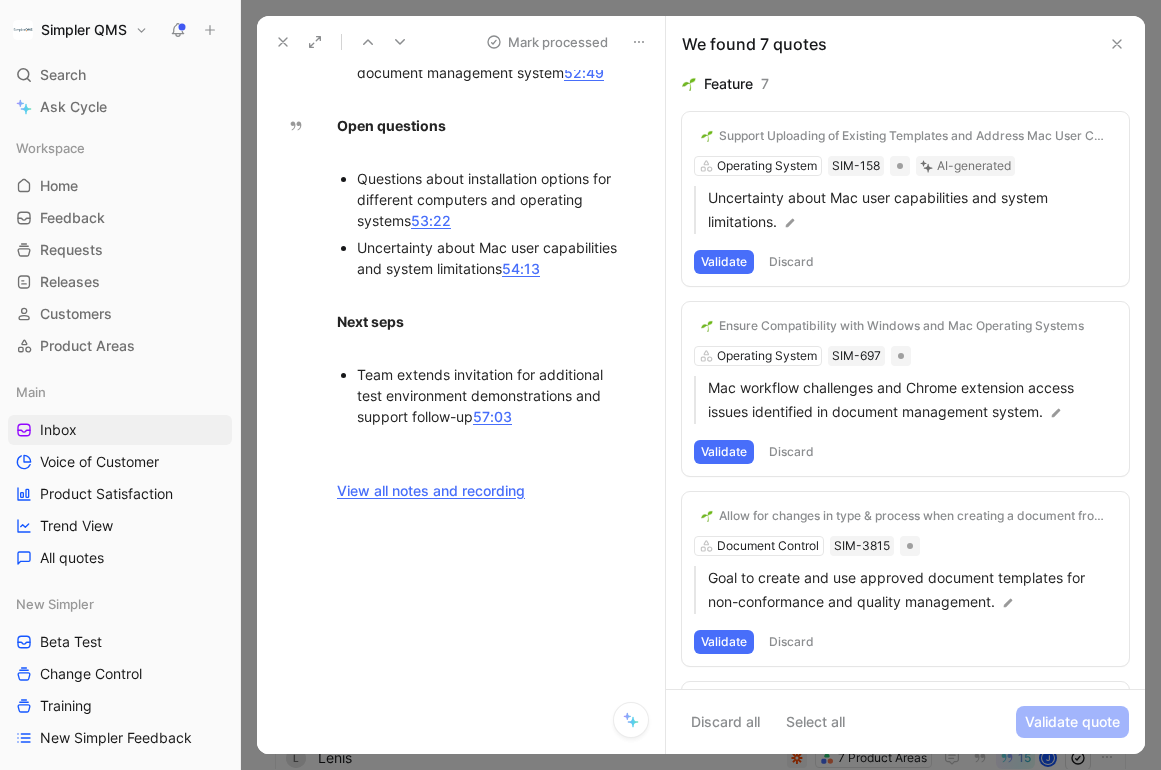 click 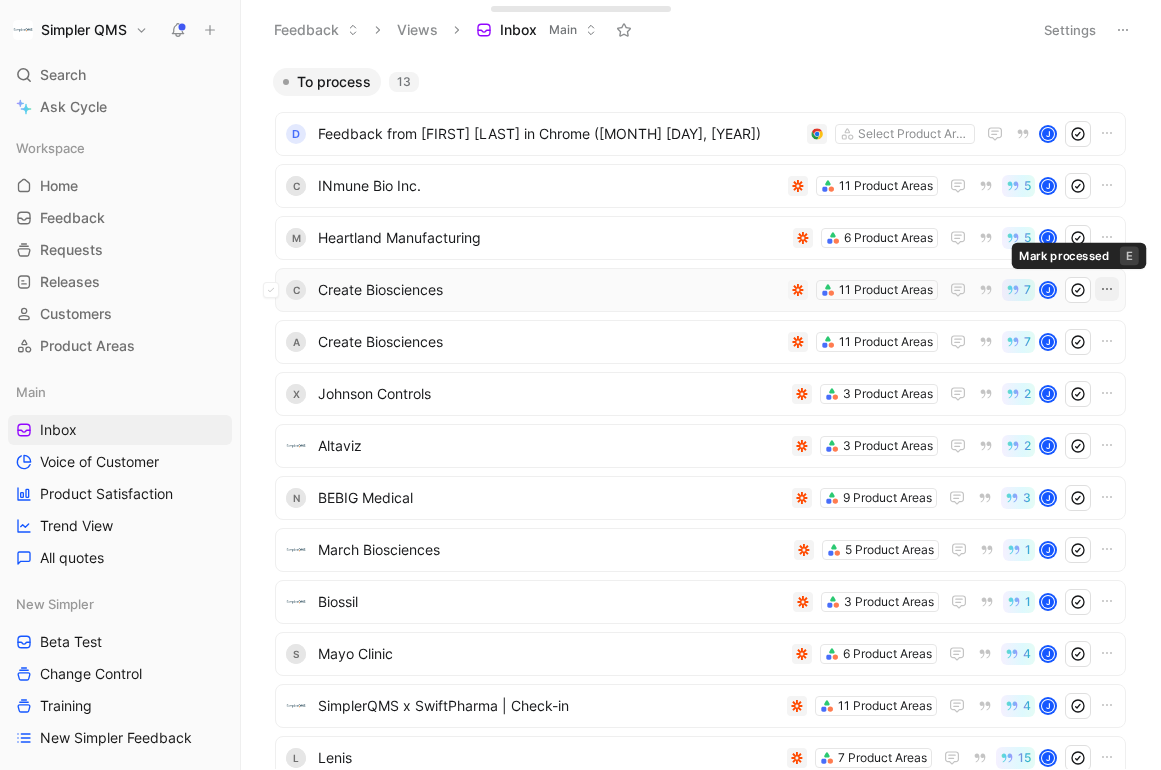 click 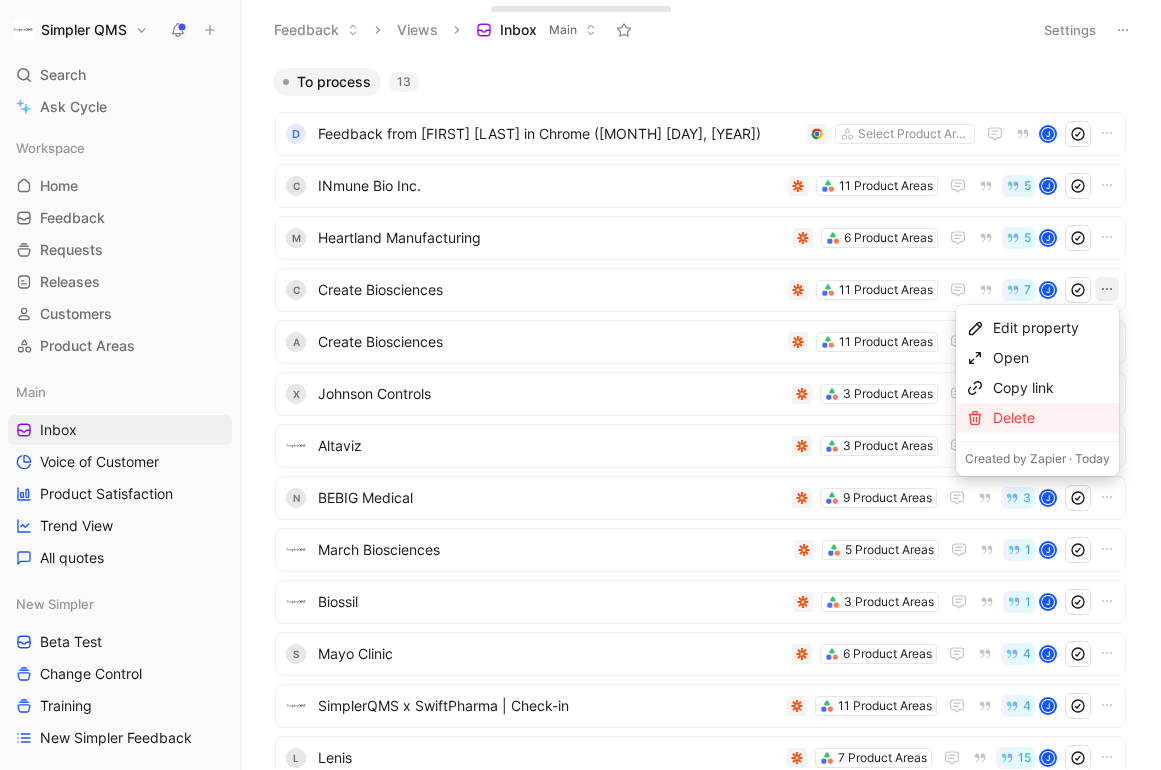 click on "Delete" at bounding box center [1051, 418] 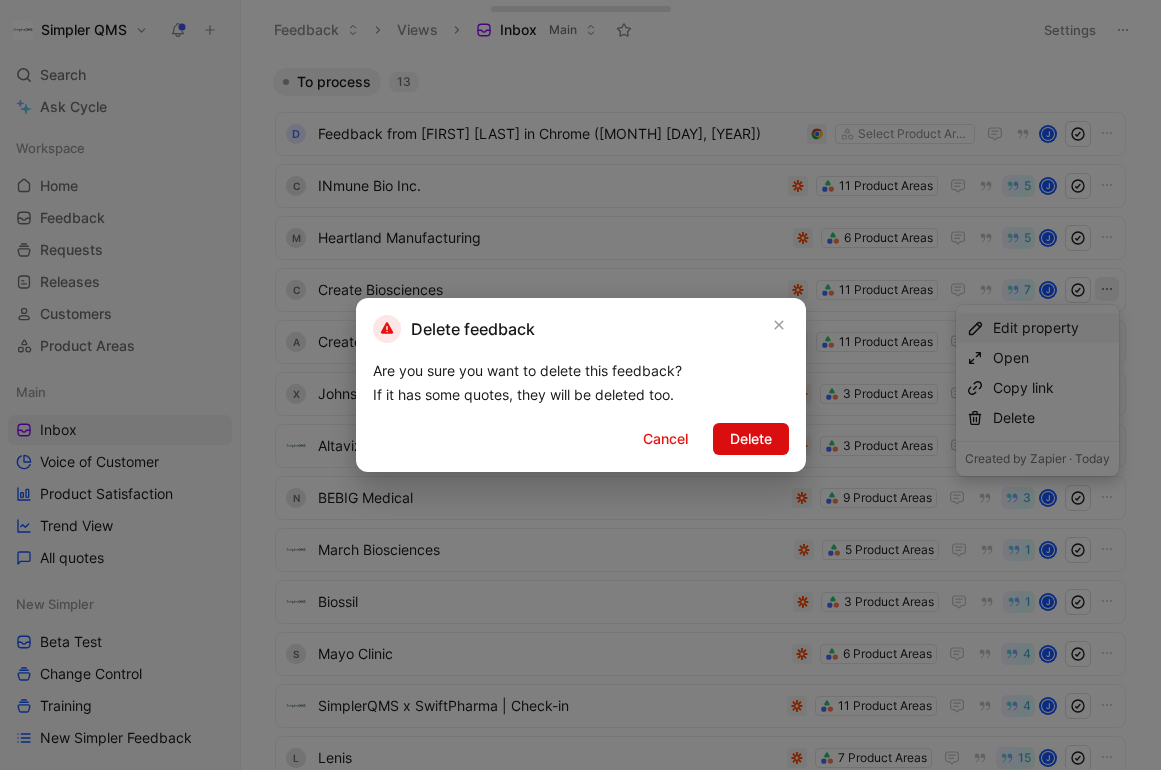 click on "Delete" at bounding box center (751, 439) 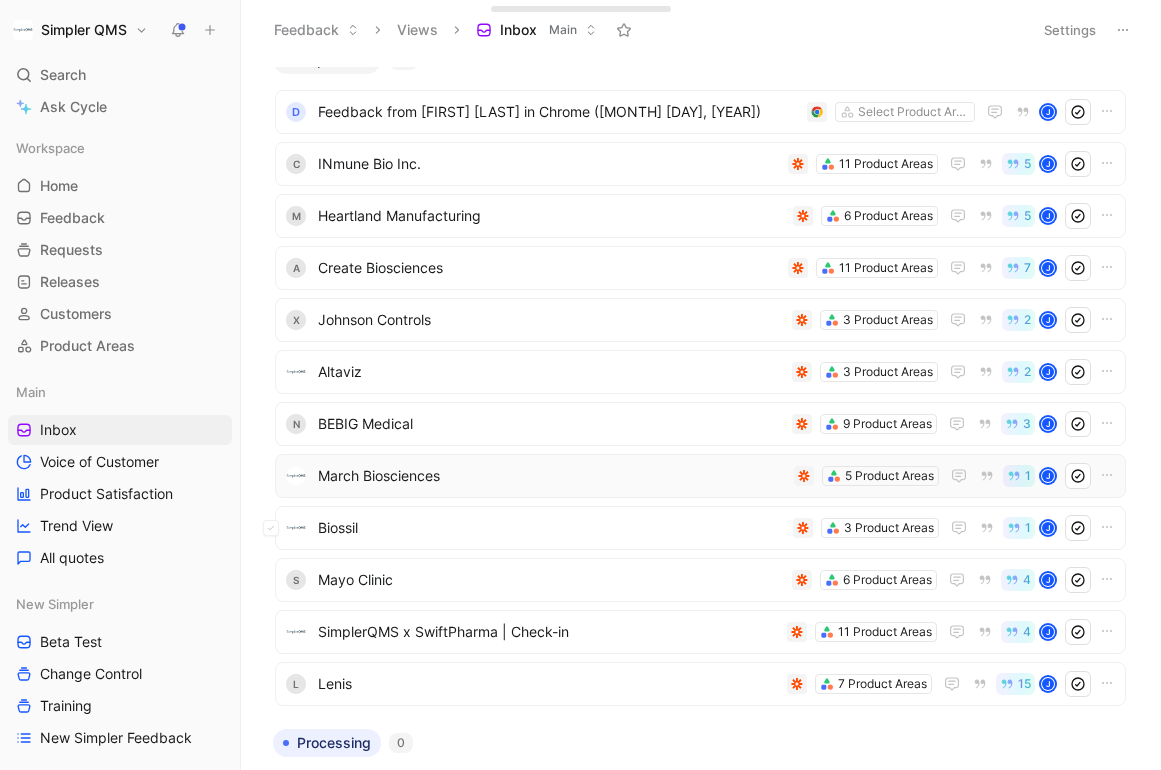 scroll, scrollTop: 0, scrollLeft: 0, axis: both 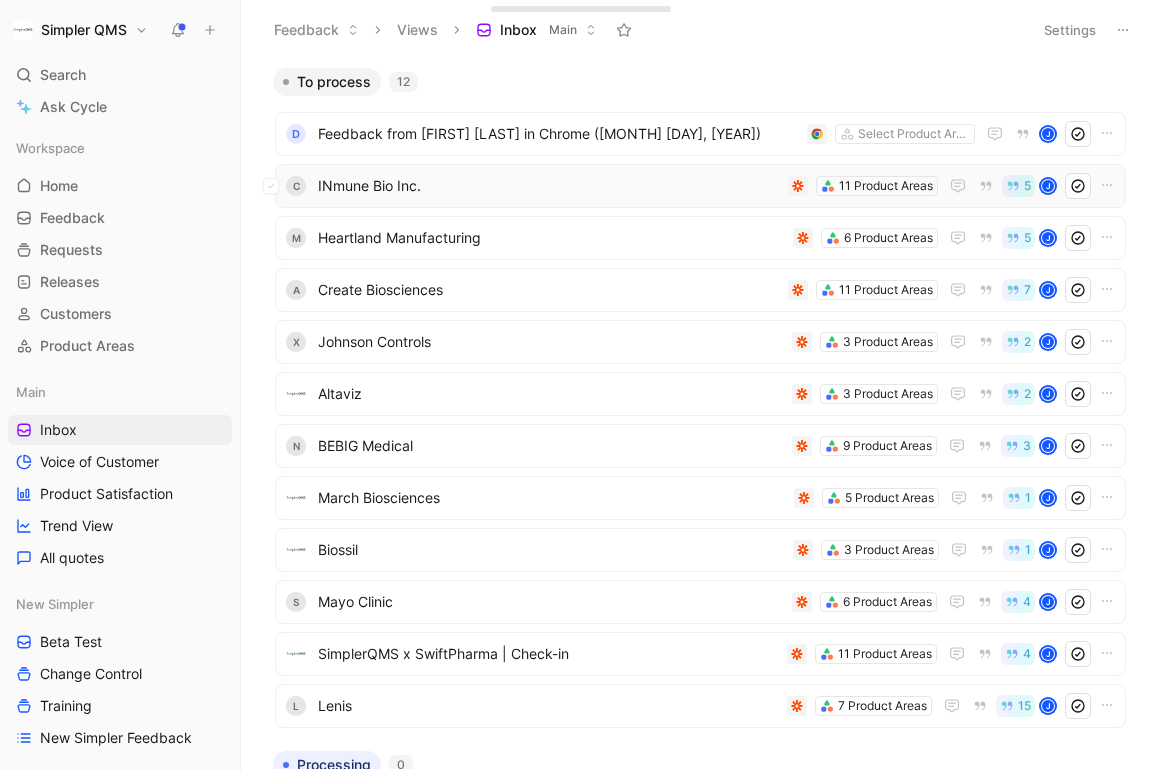 click on "INmune Bio Inc." at bounding box center [549, 186] 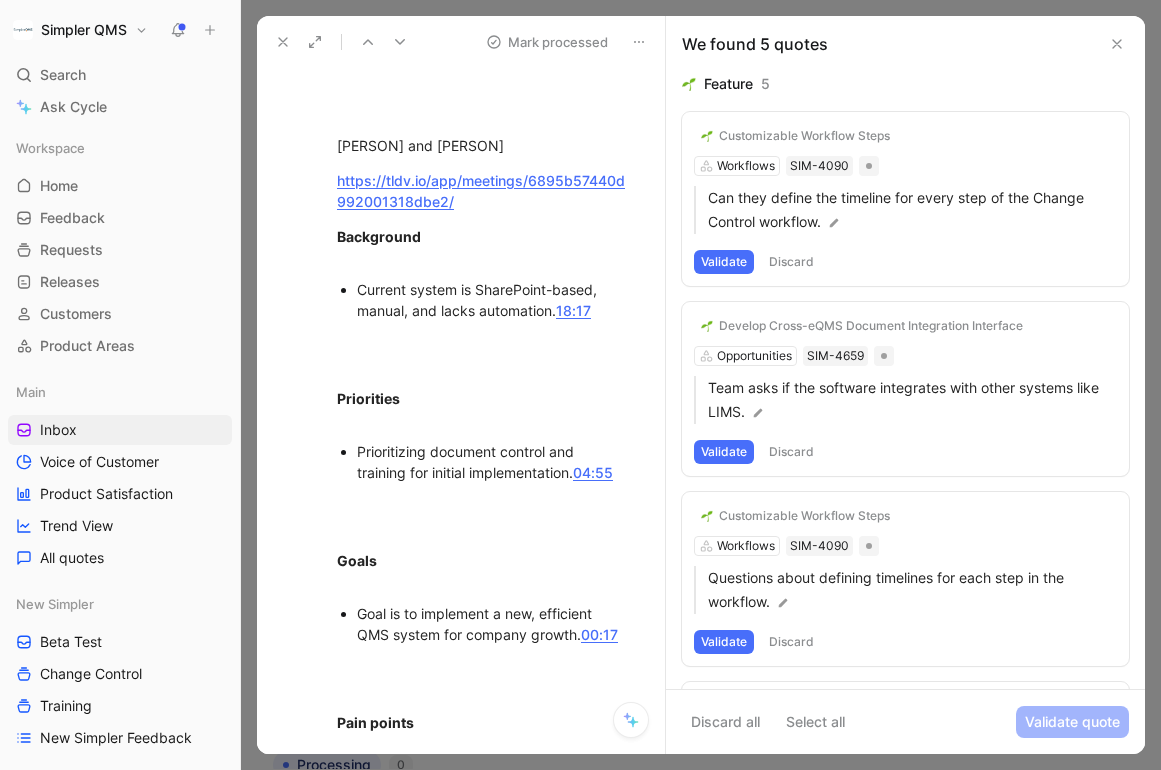 scroll, scrollTop: 784, scrollLeft: 0, axis: vertical 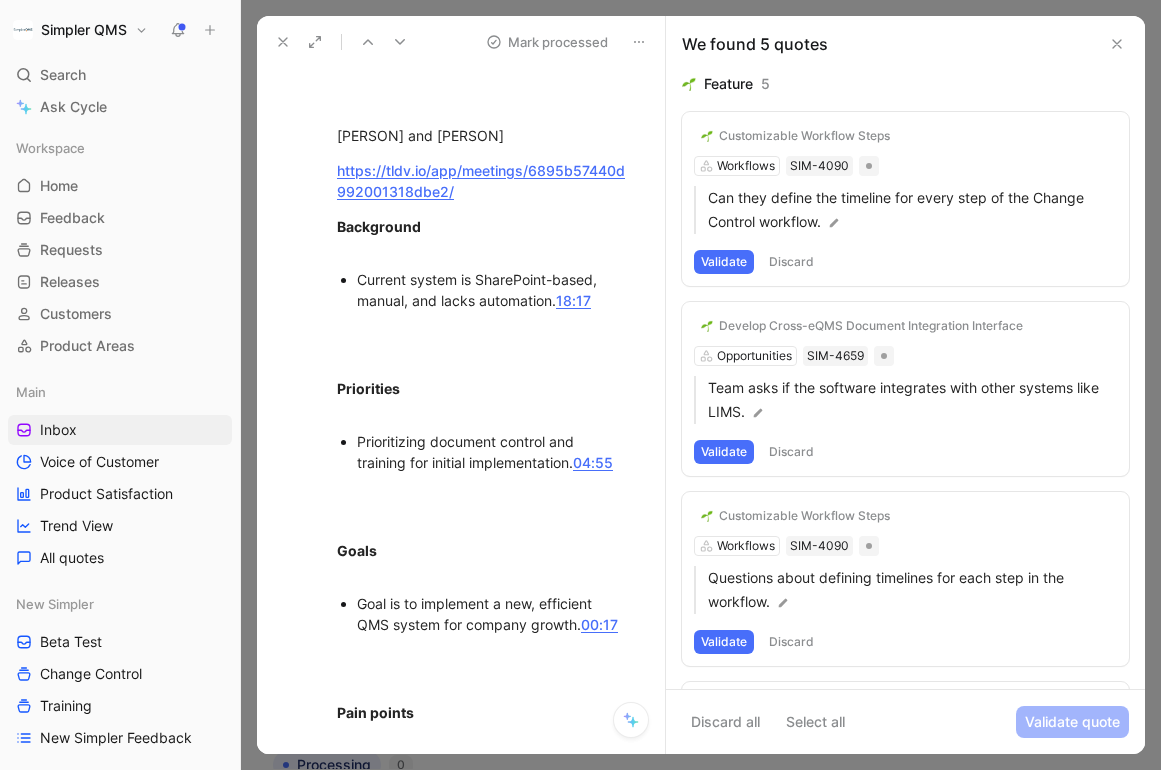 click at bounding box center [283, 42] 